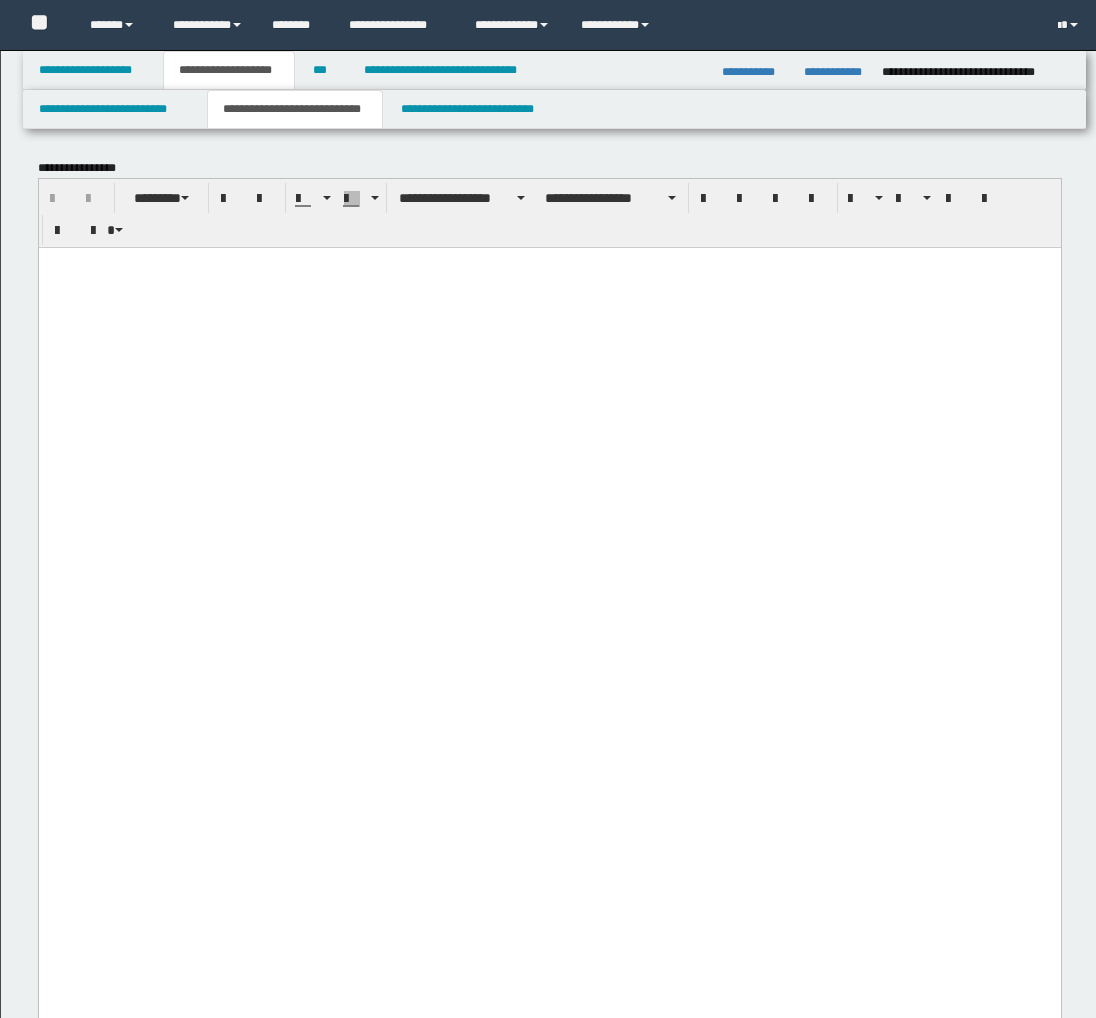 scroll, scrollTop: 3777, scrollLeft: 0, axis: vertical 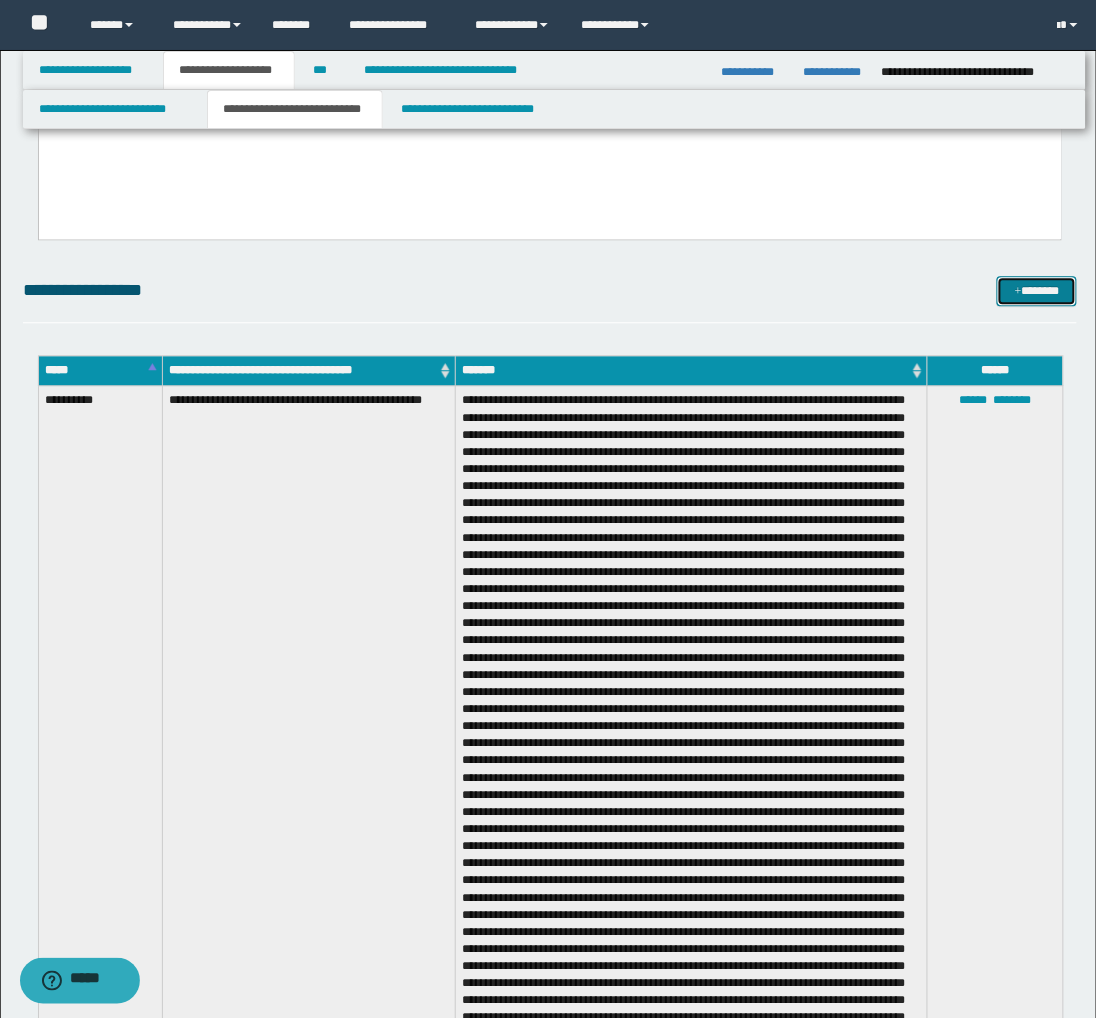 click at bounding box center (1018, 292) 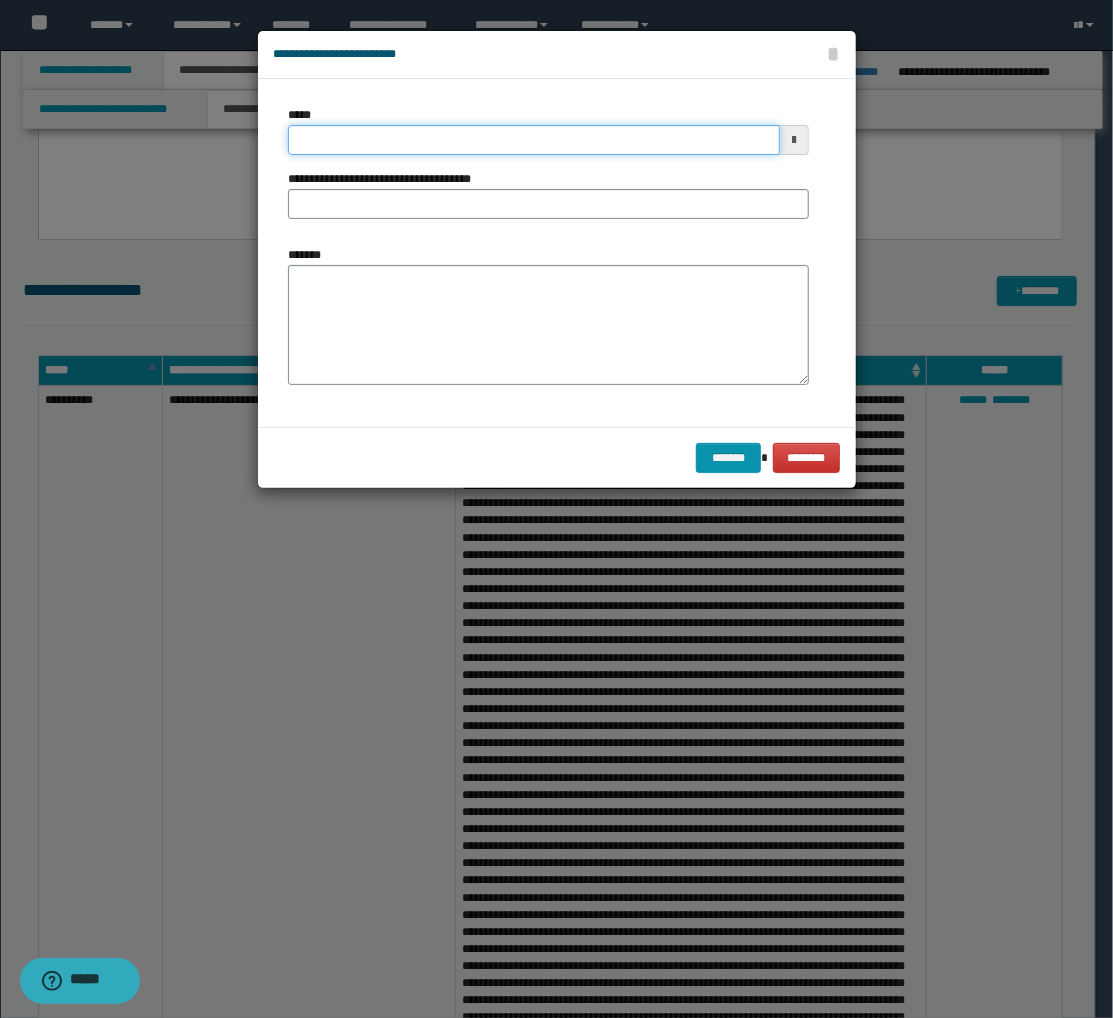 click on "*****" at bounding box center (534, 140) 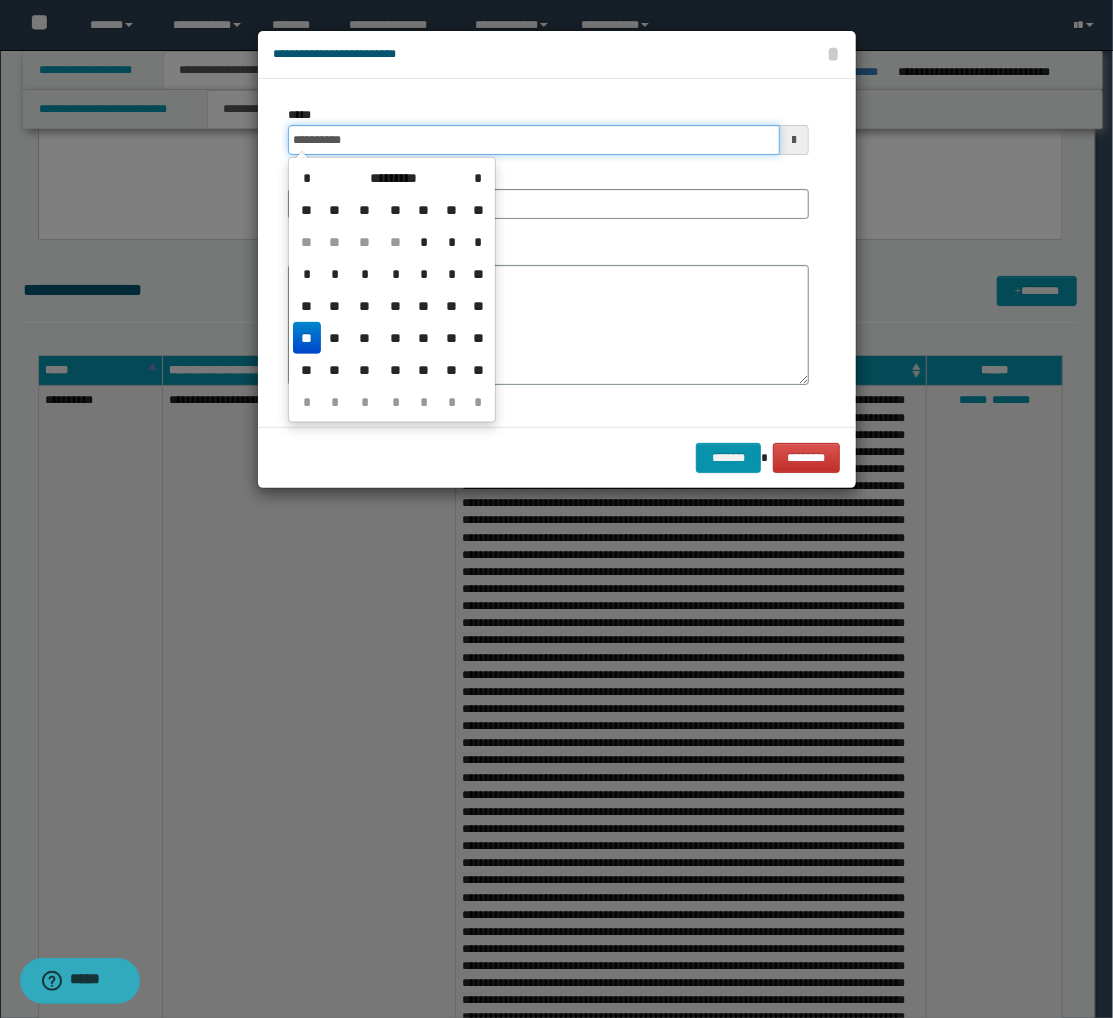 type on "**********" 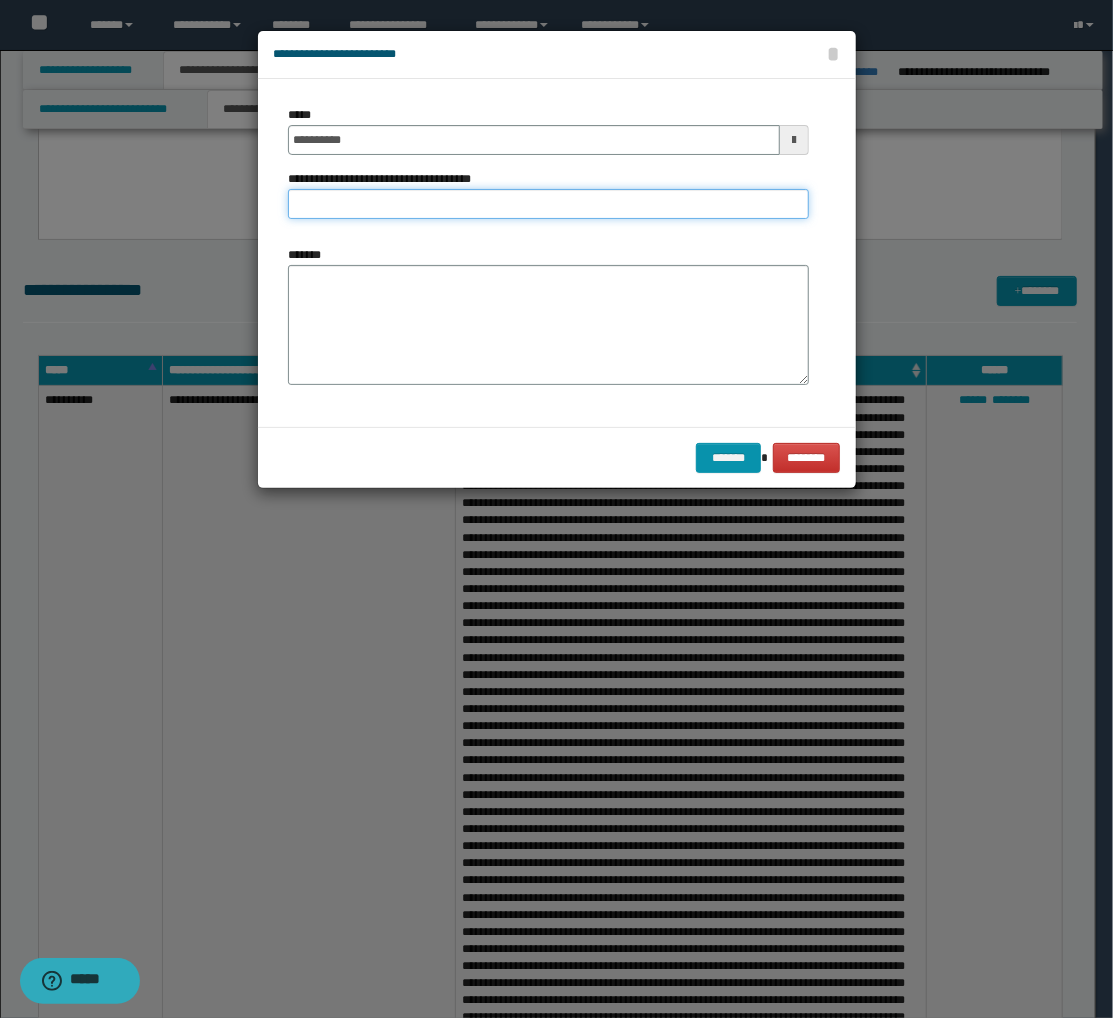 click on "**********" at bounding box center [548, 204] 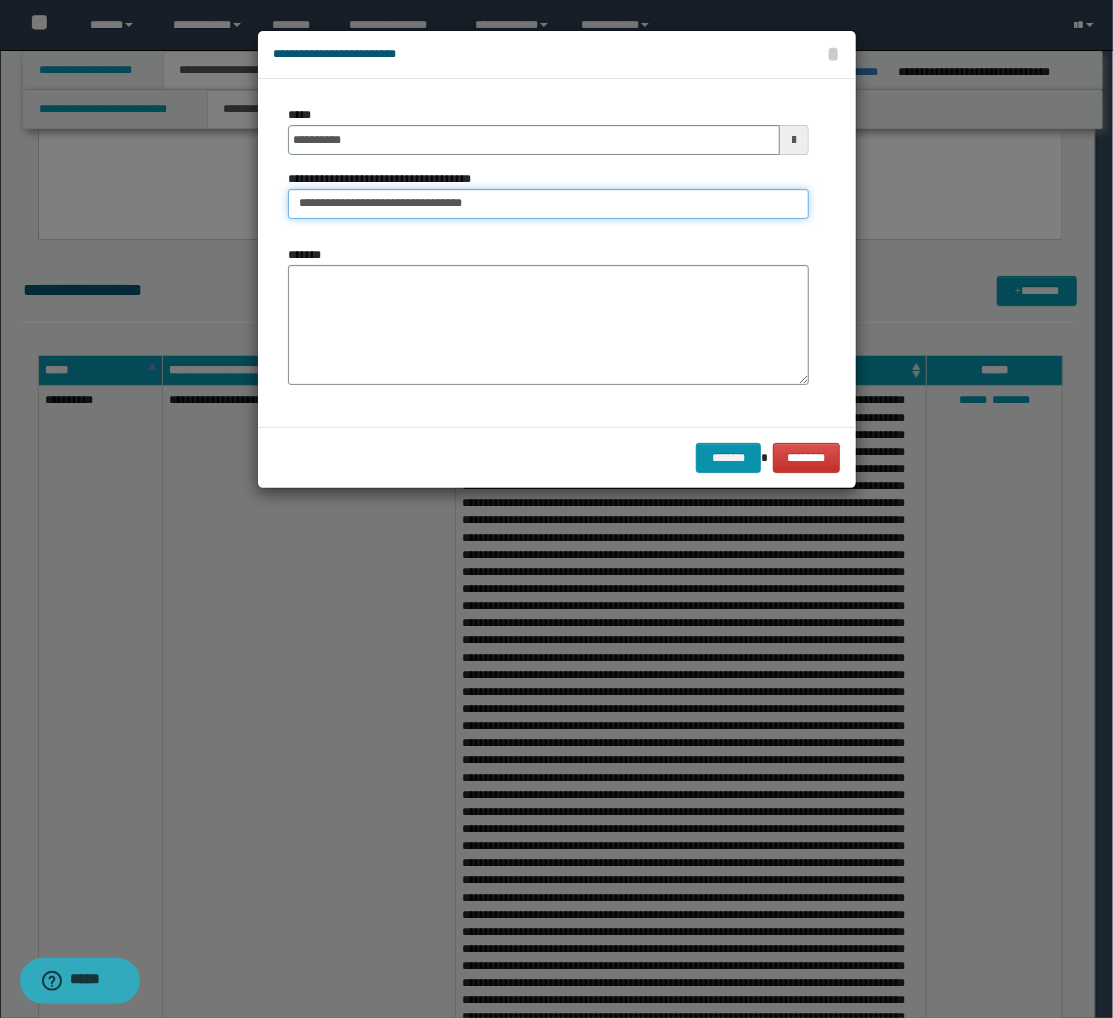 drag, startPoint x: 497, startPoint y: 210, endPoint x: 363, endPoint y: 203, distance: 134.18271 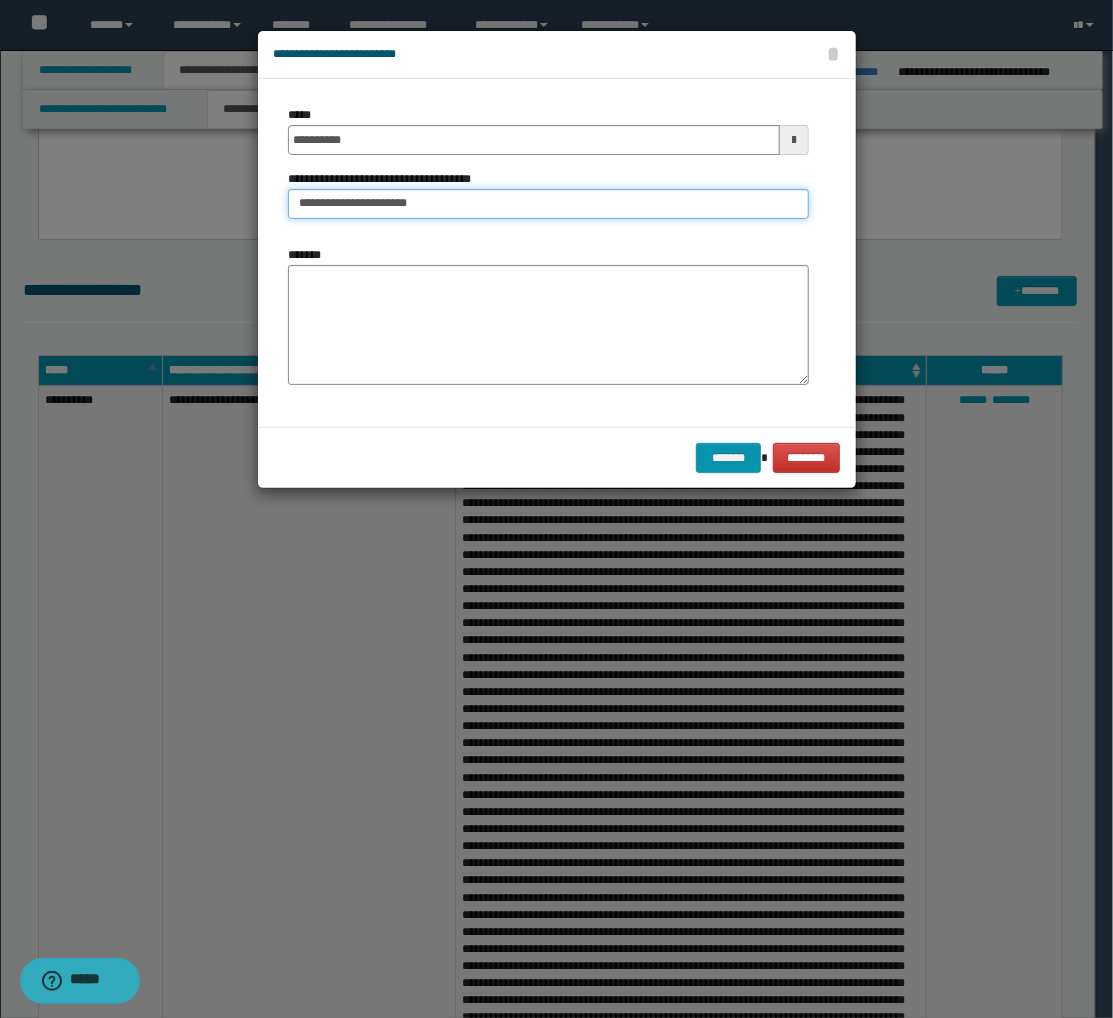type on "**********" 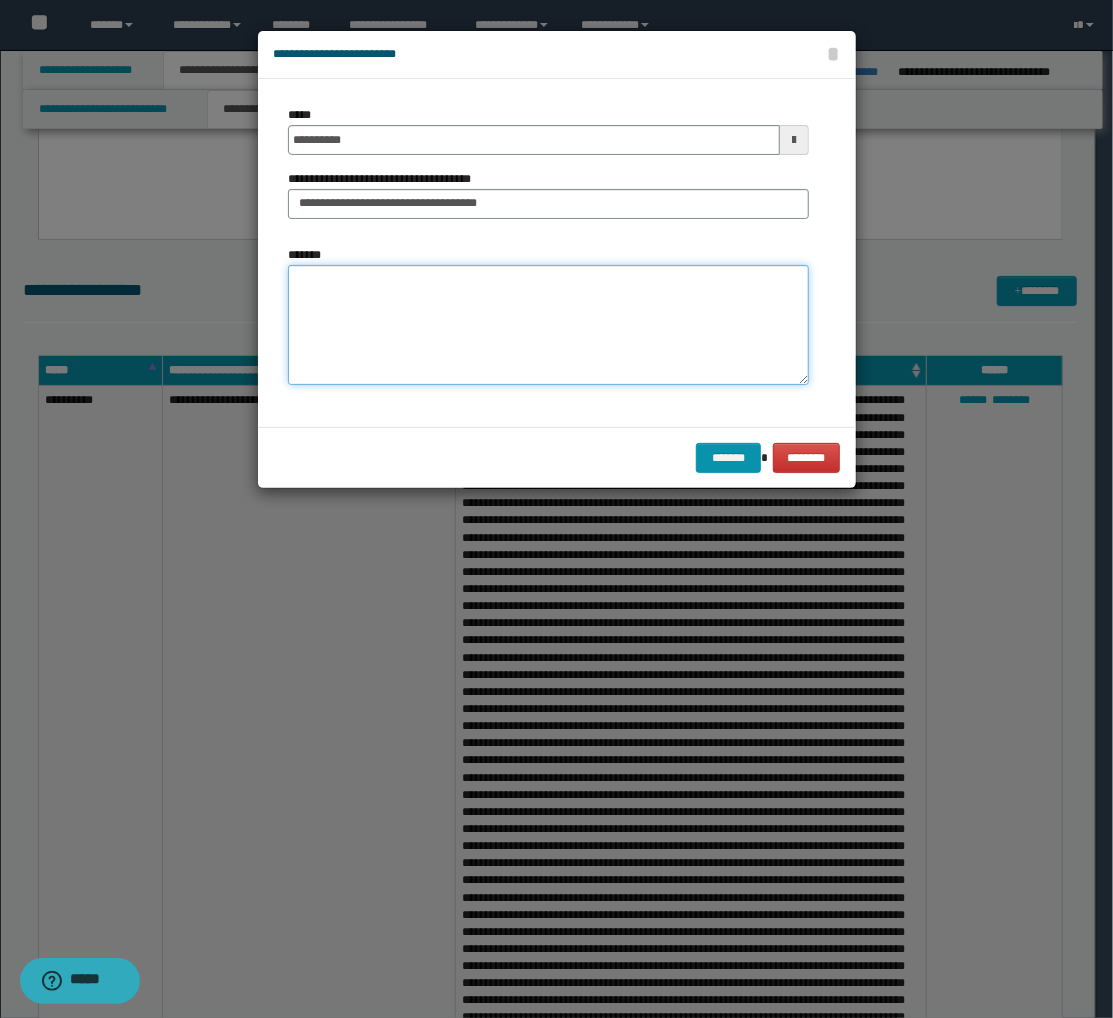 click on "*******" at bounding box center (548, 325) 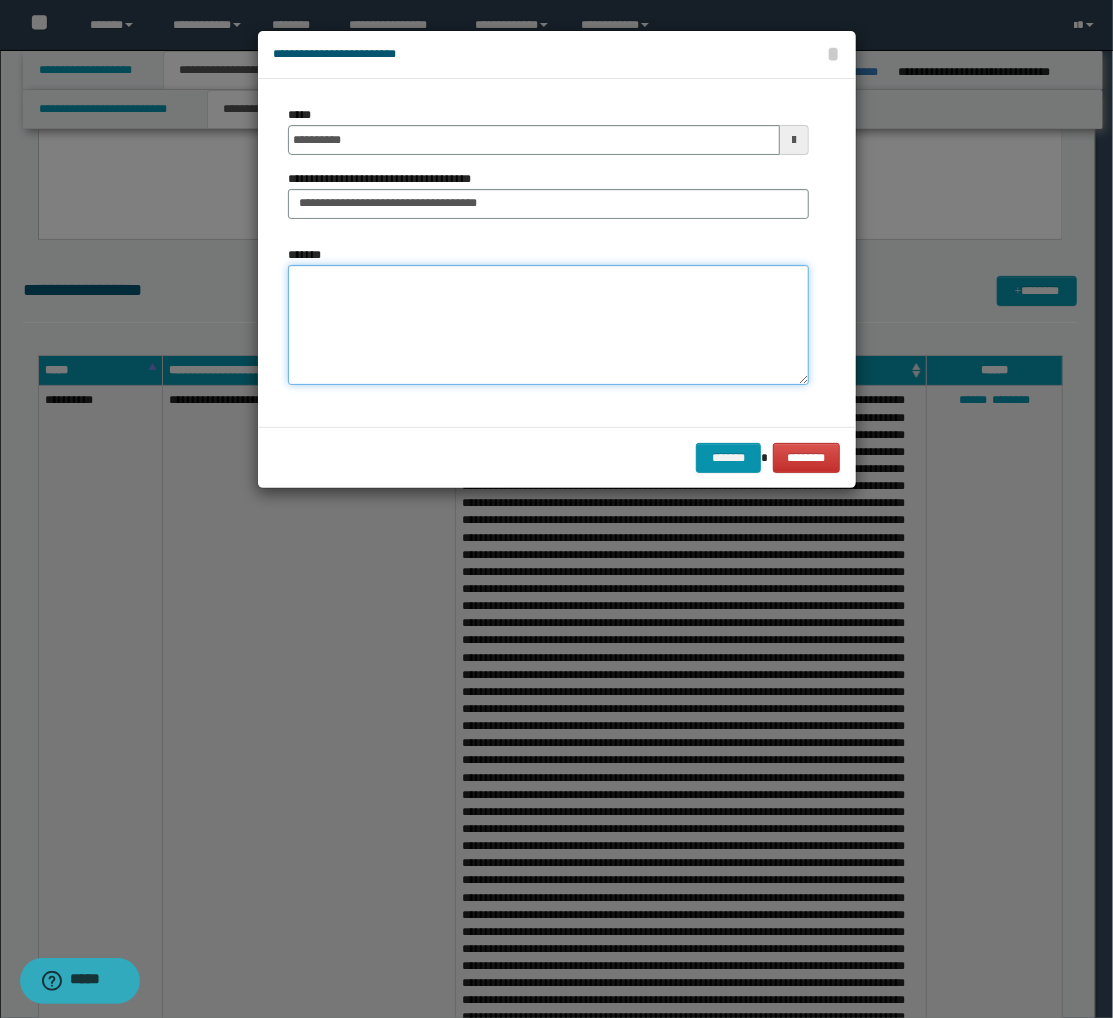 paste on "**********" 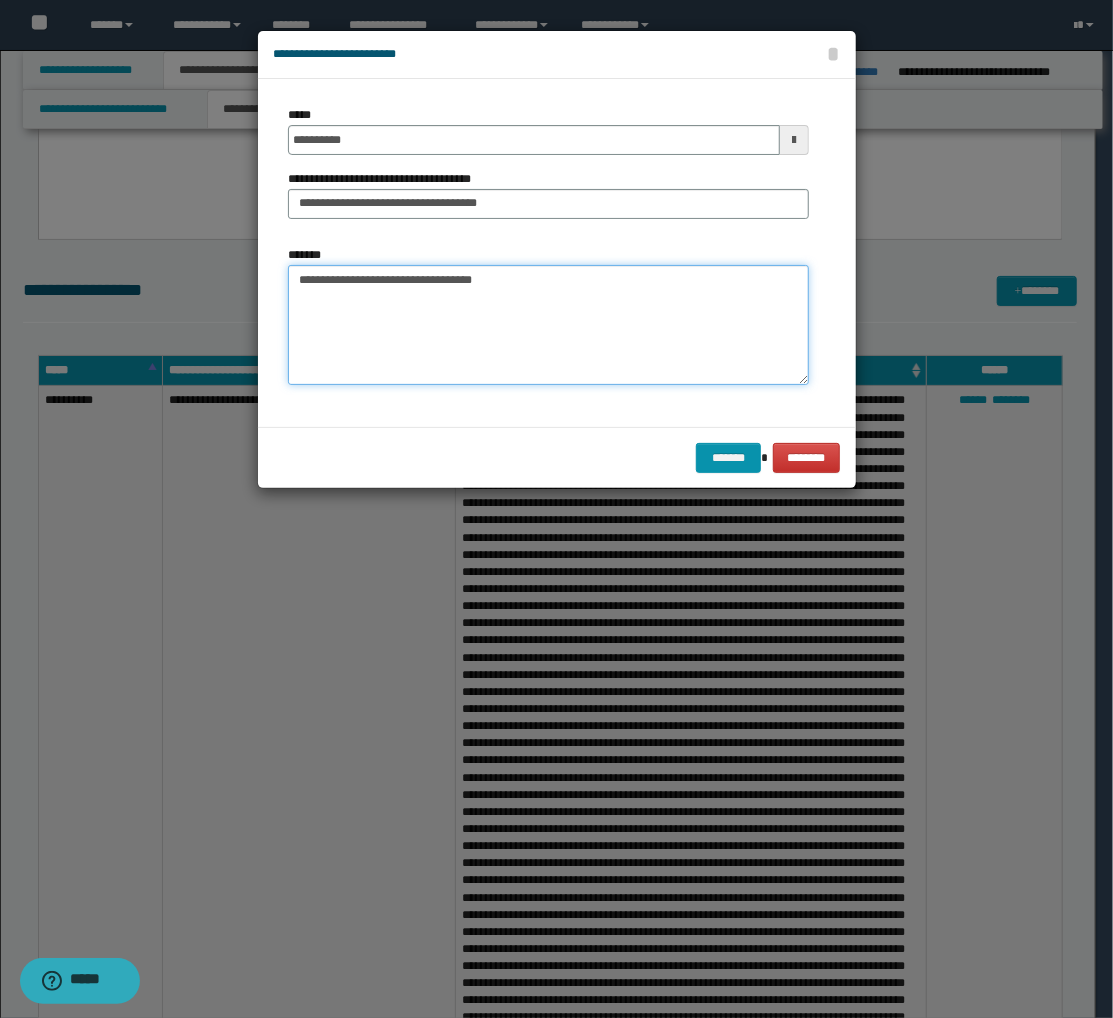 click on "**********" at bounding box center [548, 325] 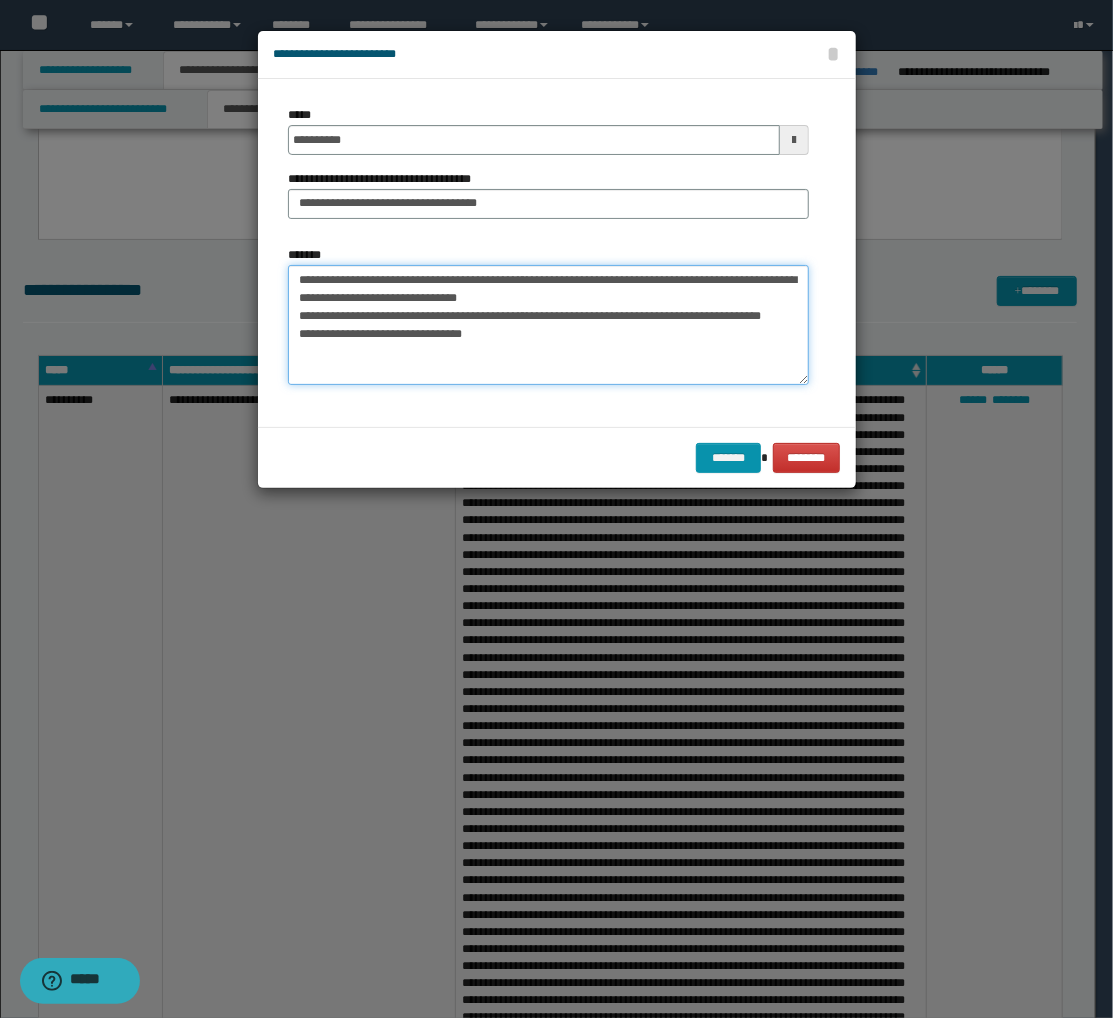 click on "**********" at bounding box center (548, 325) 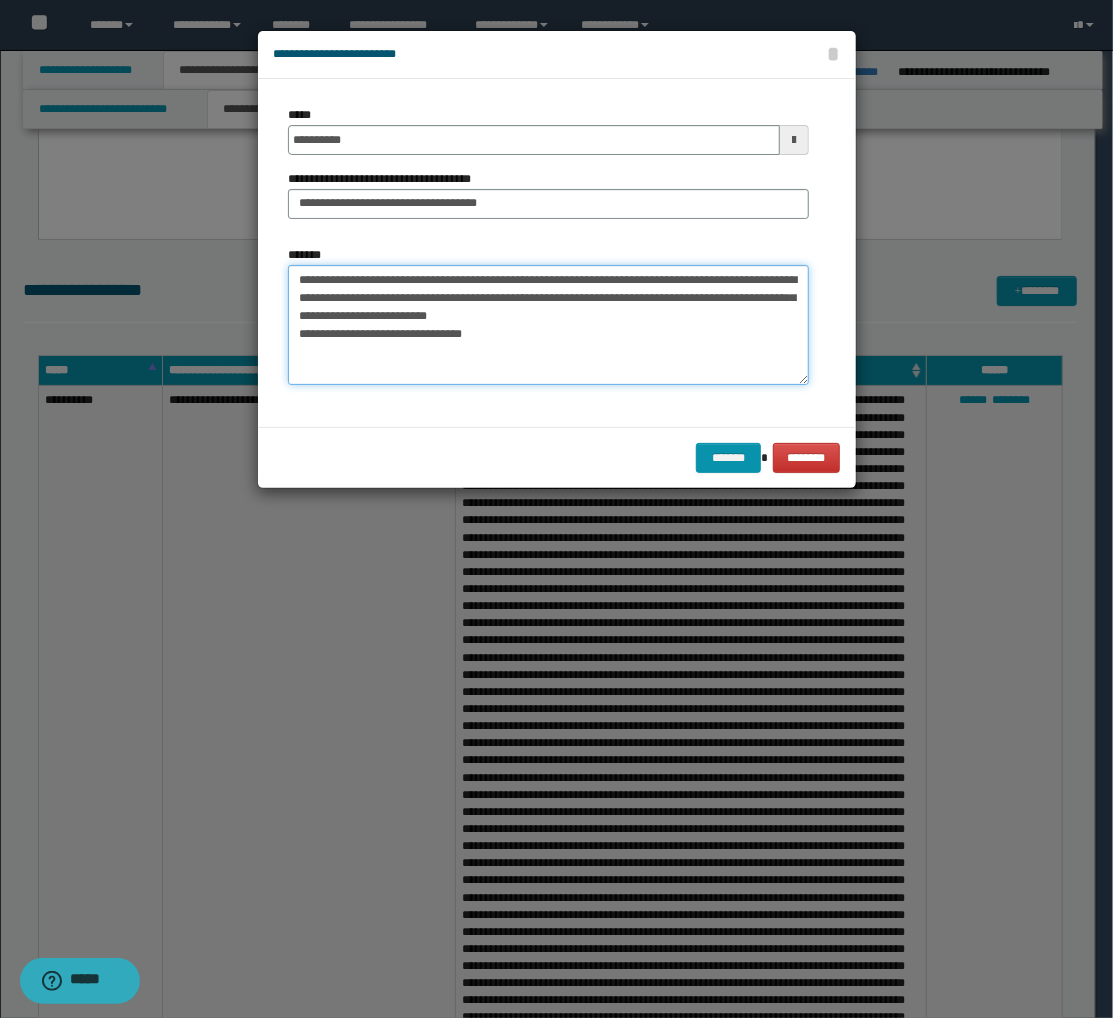 click on "**********" at bounding box center [548, 325] 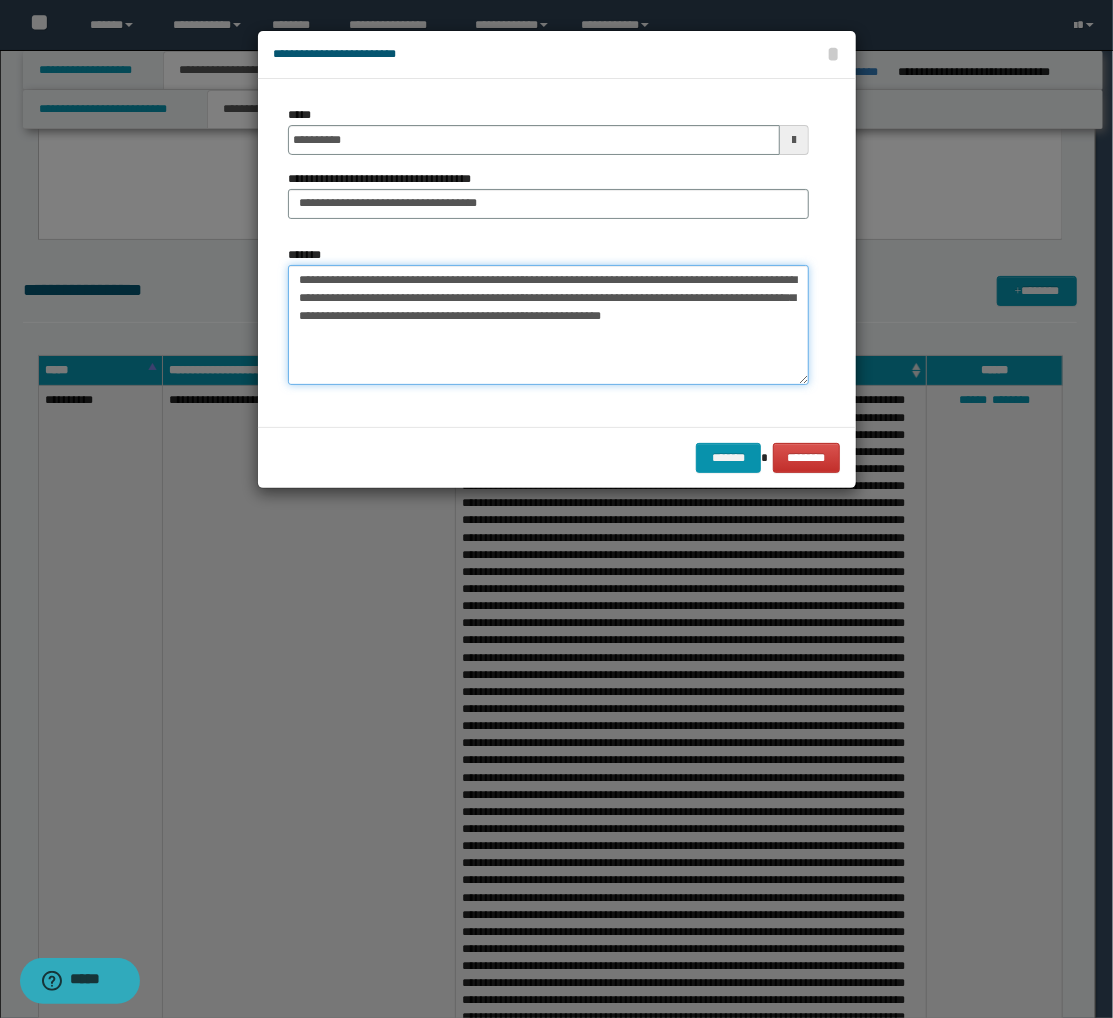 click on "**********" at bounding box center [548, 325] 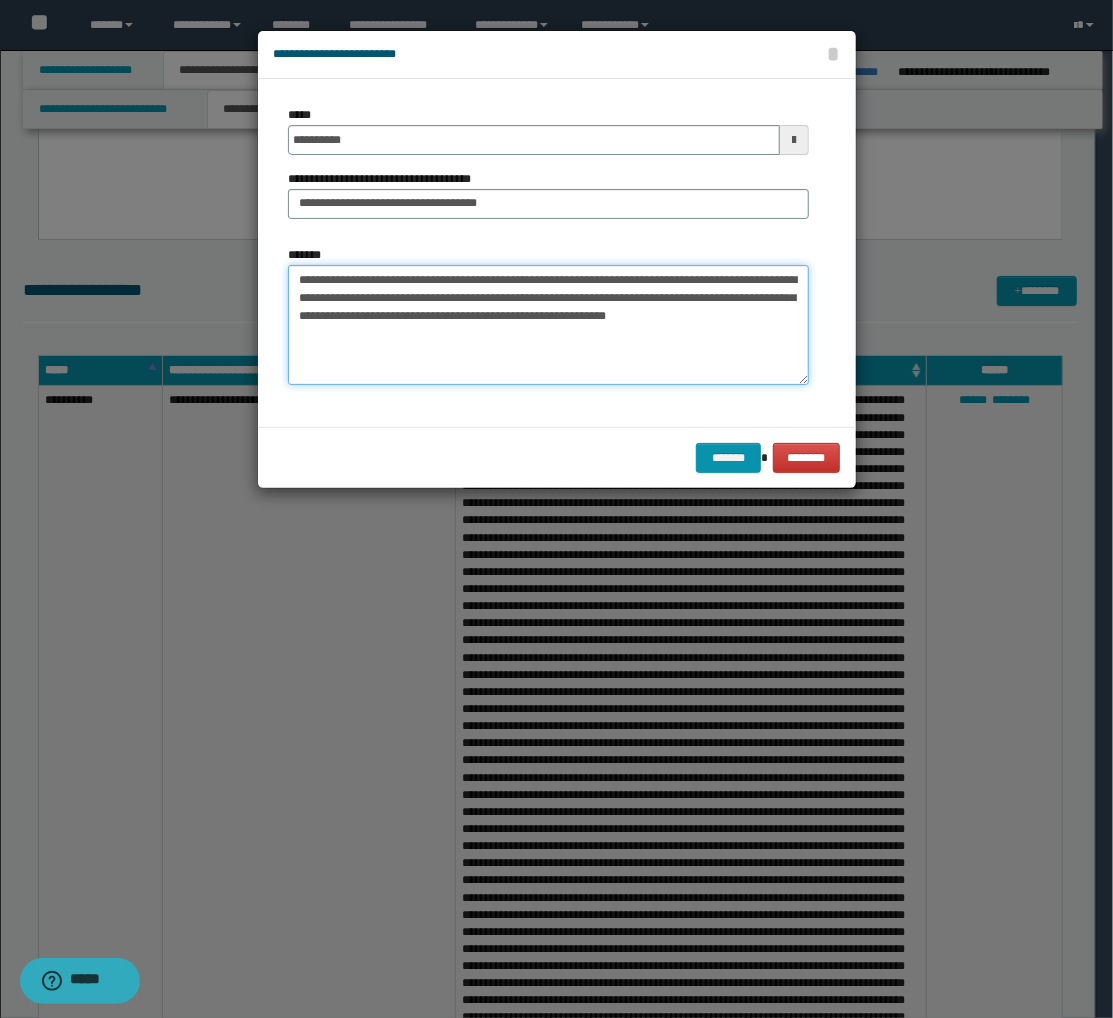 click on "**********" at bounding box center [548, 325] 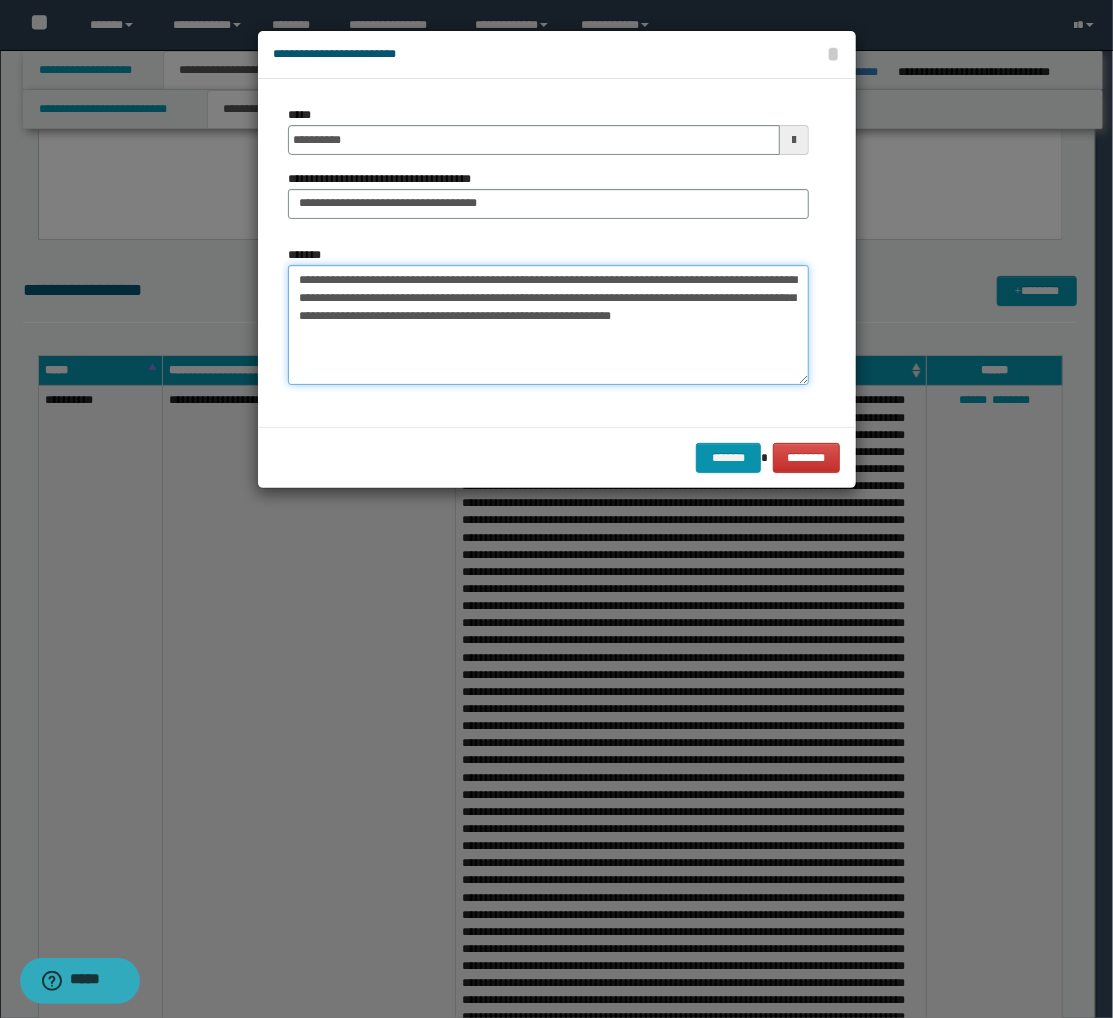 paste on "**********" 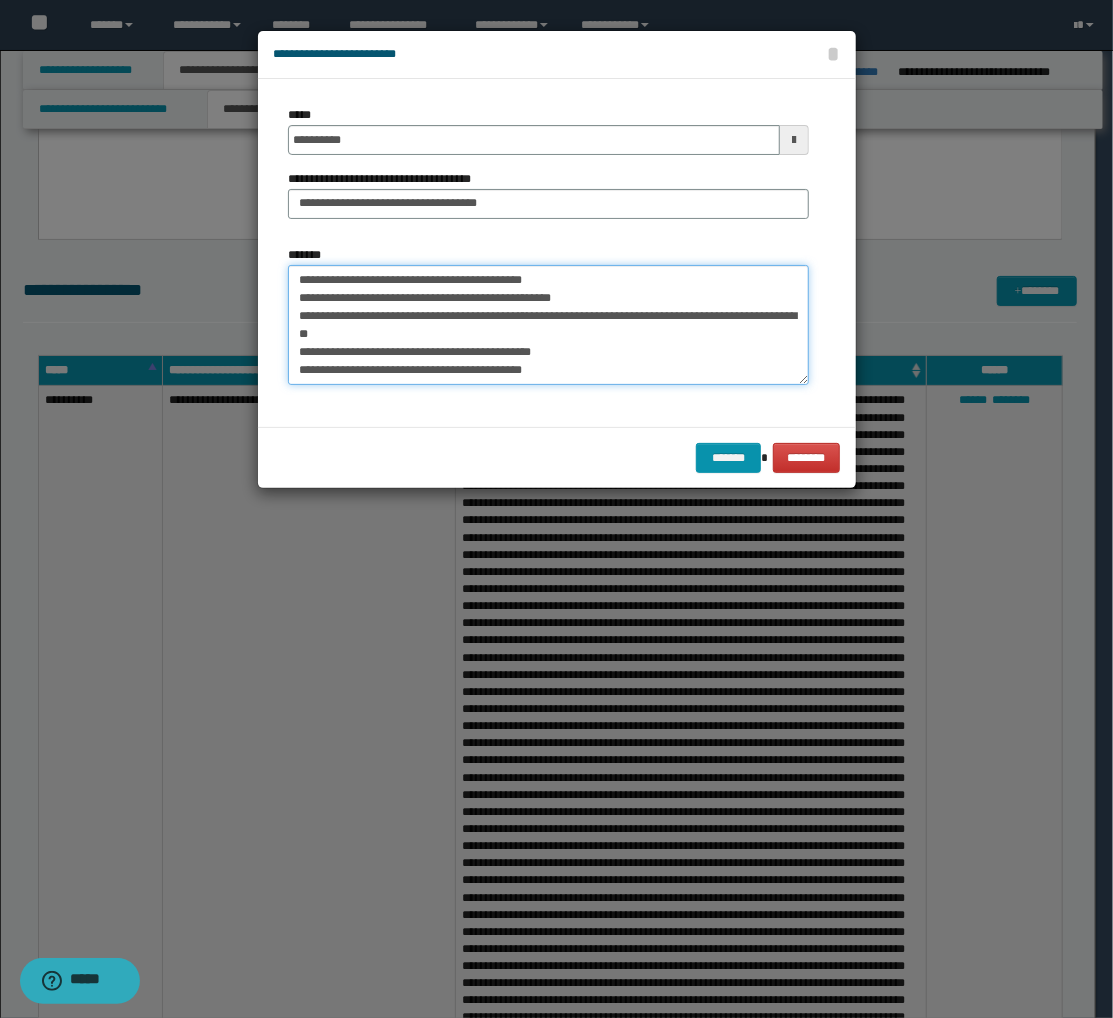 scroll, scrollTop: 0, scrollLeft: 0, axis: both 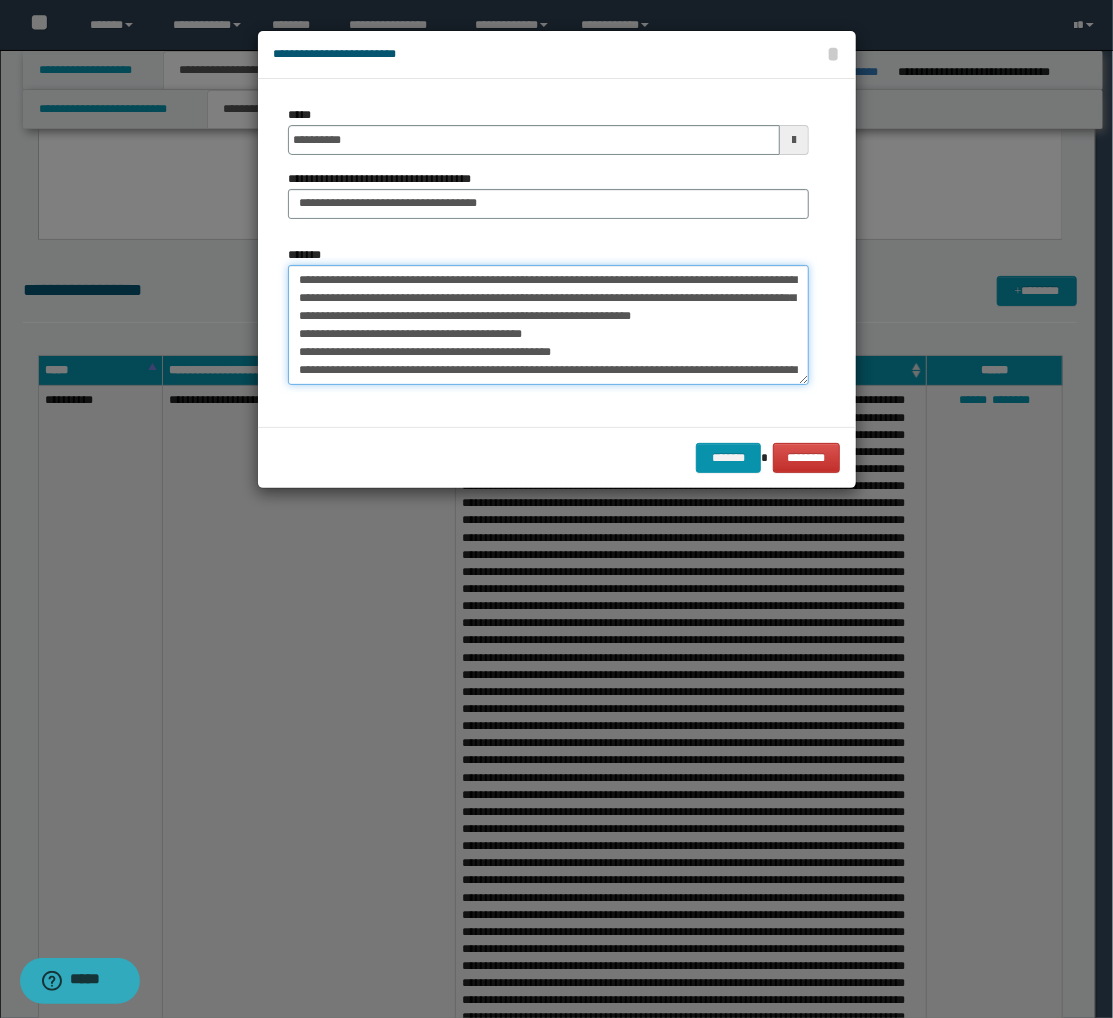 click on "**********" at bounding box center (548, 325) 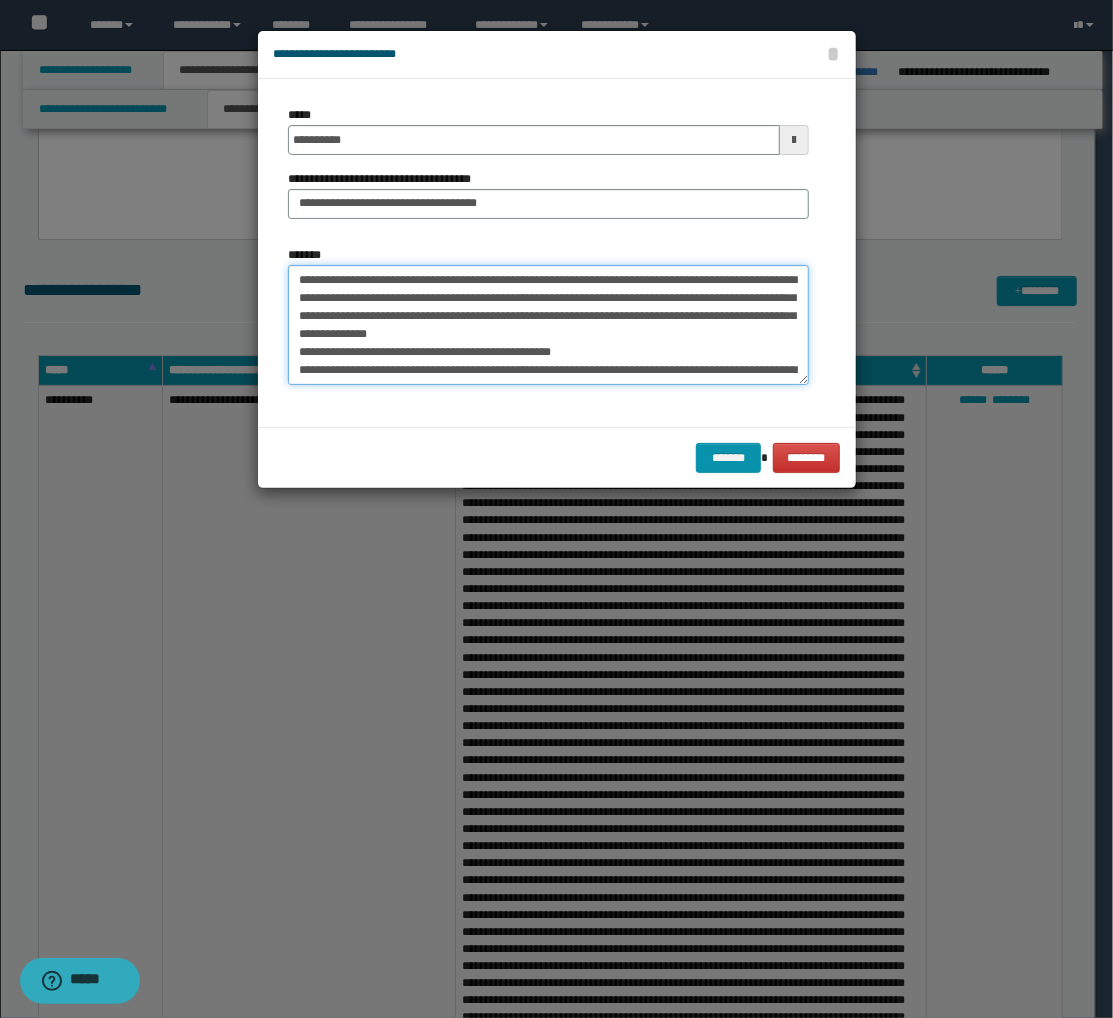 click on "**********" at bounding box center [548, 325] 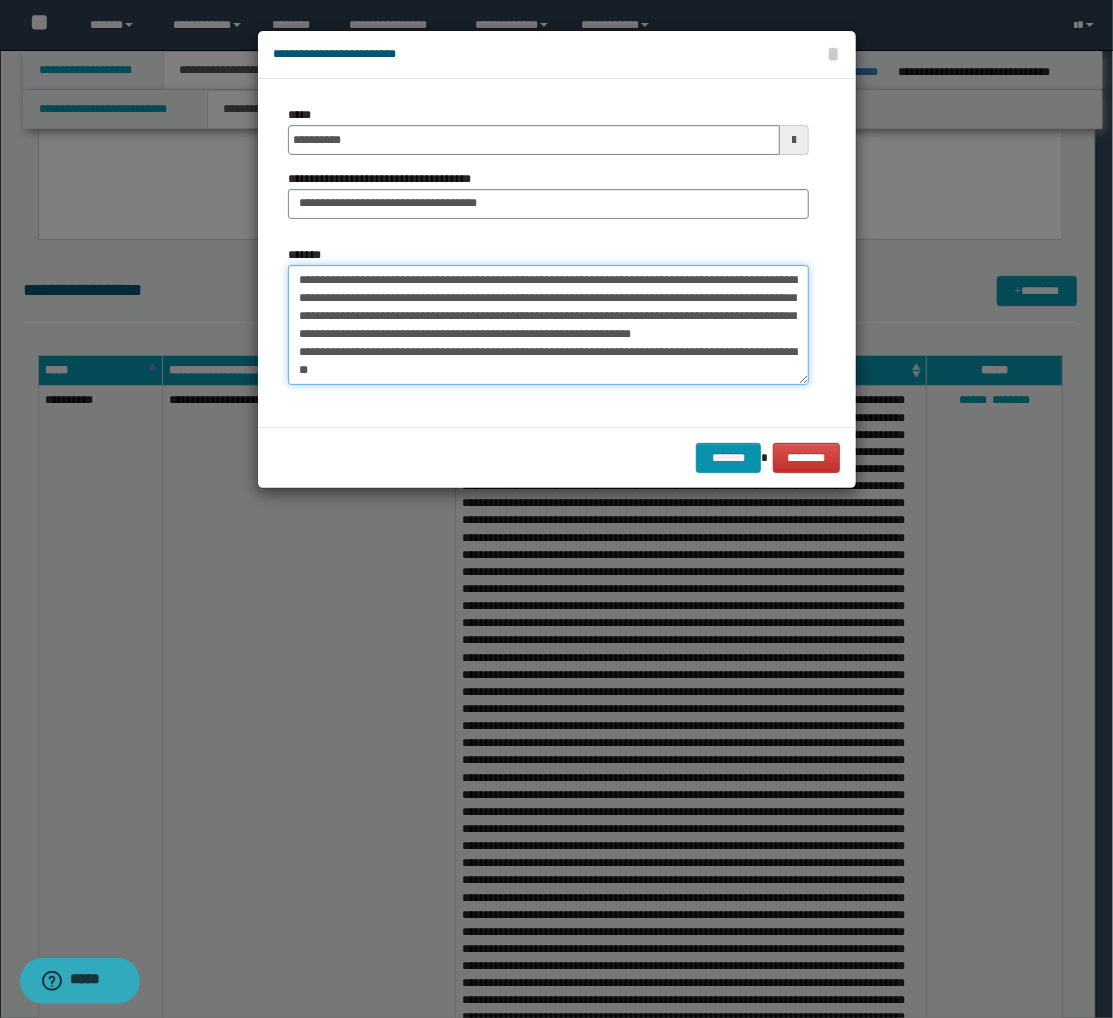 click on "**********" at bounding box center [548, 325] 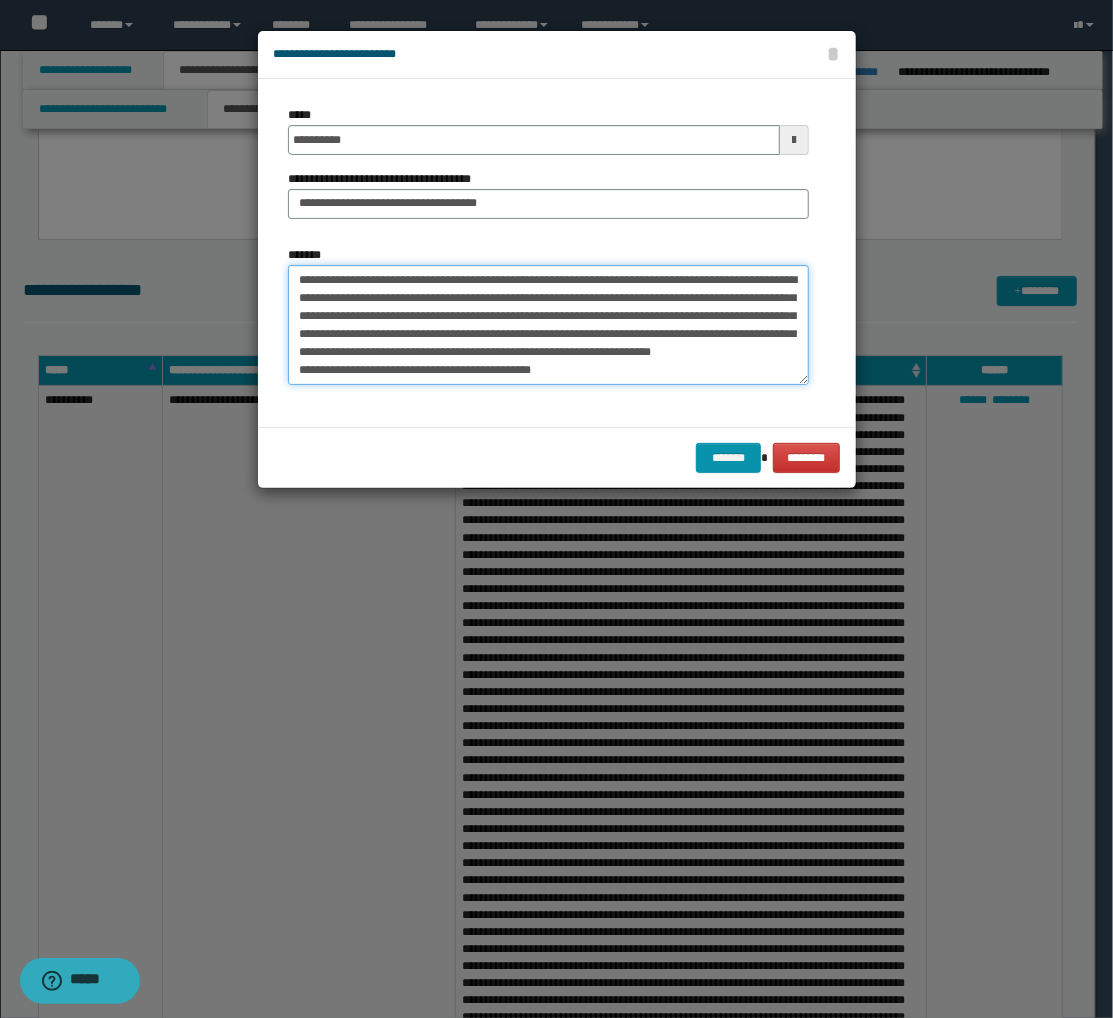 scroll, scrollTop: 35, scrollLeft: 0, axis: vertical 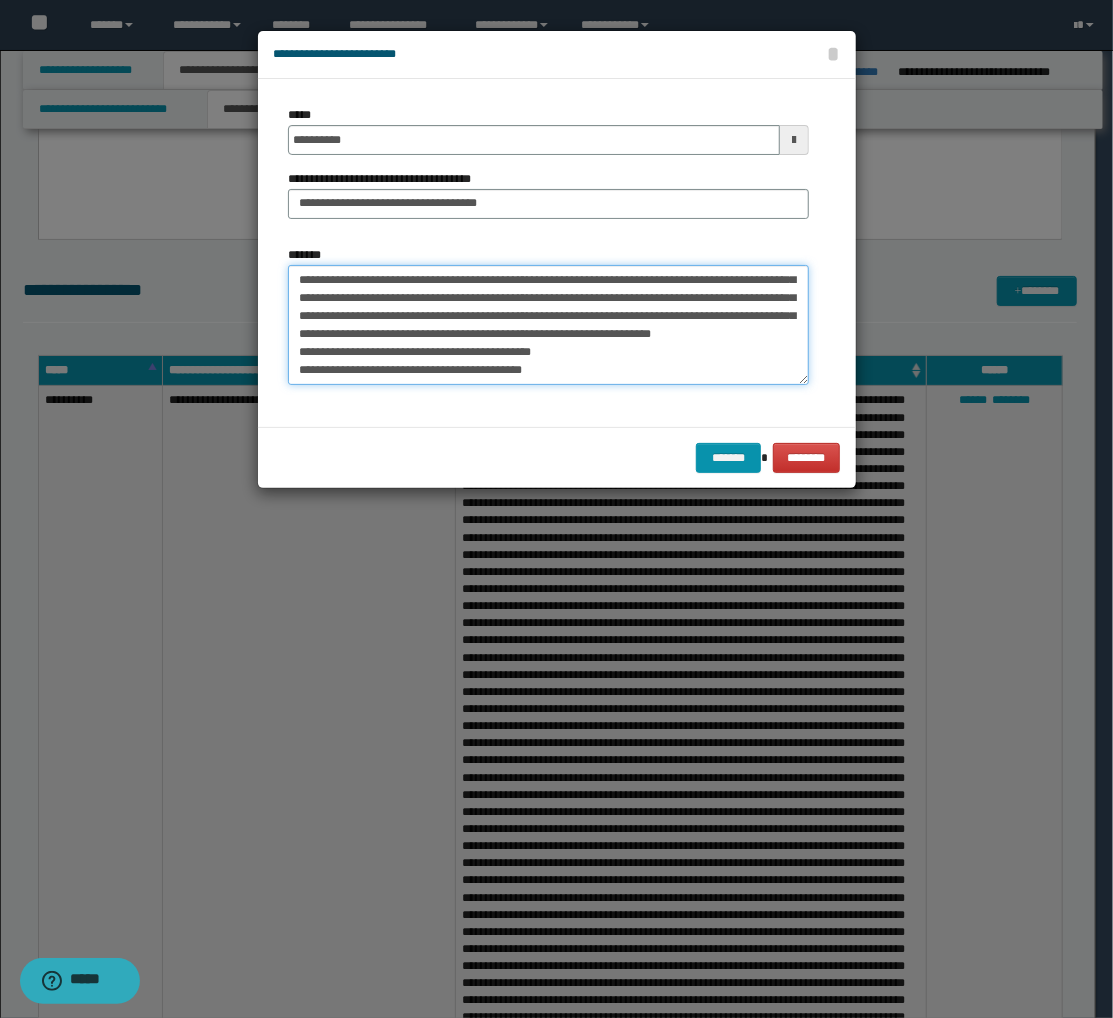 click on "**********" at bounding box center [548, 325] 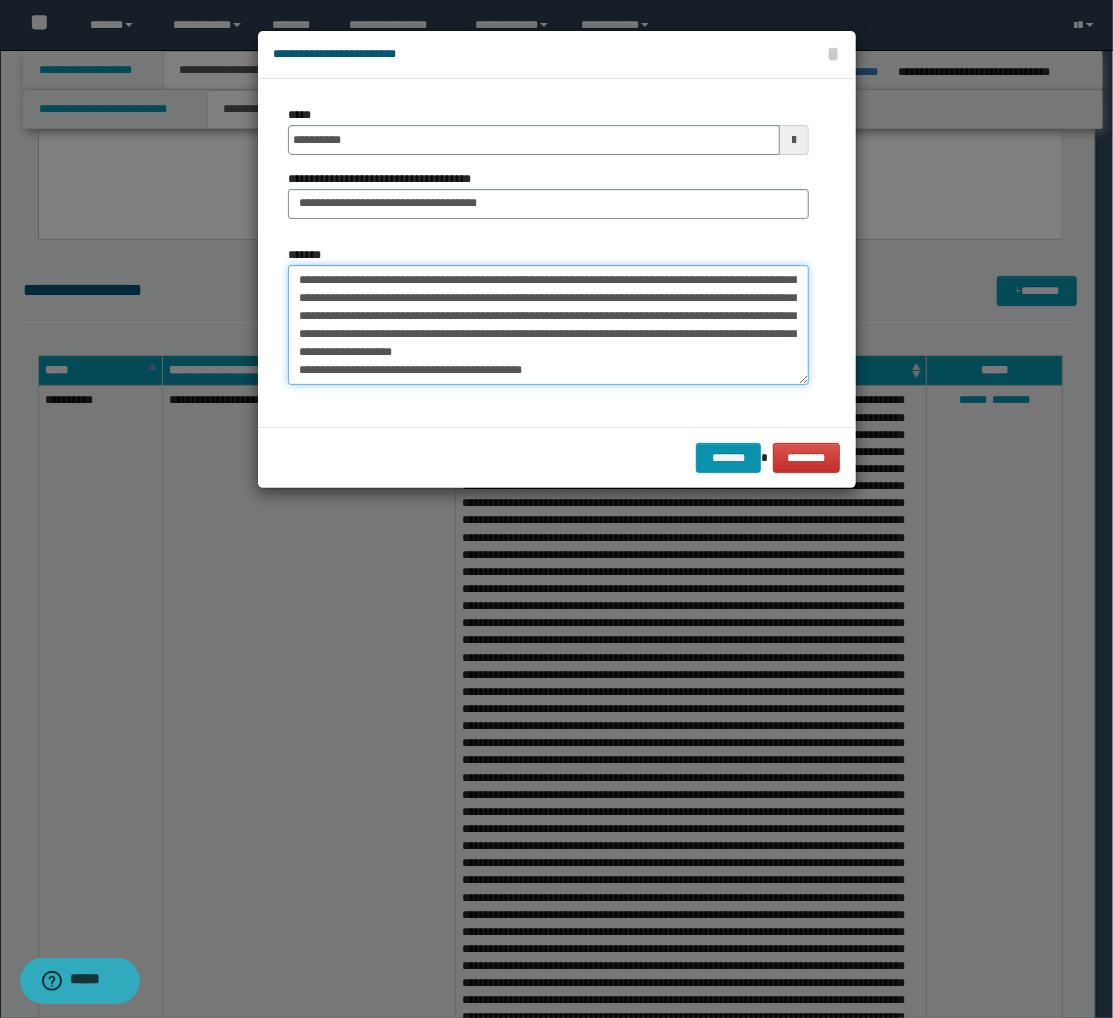 scroll, scrollTop: 16, scrollLeft: 0, axis: vertical 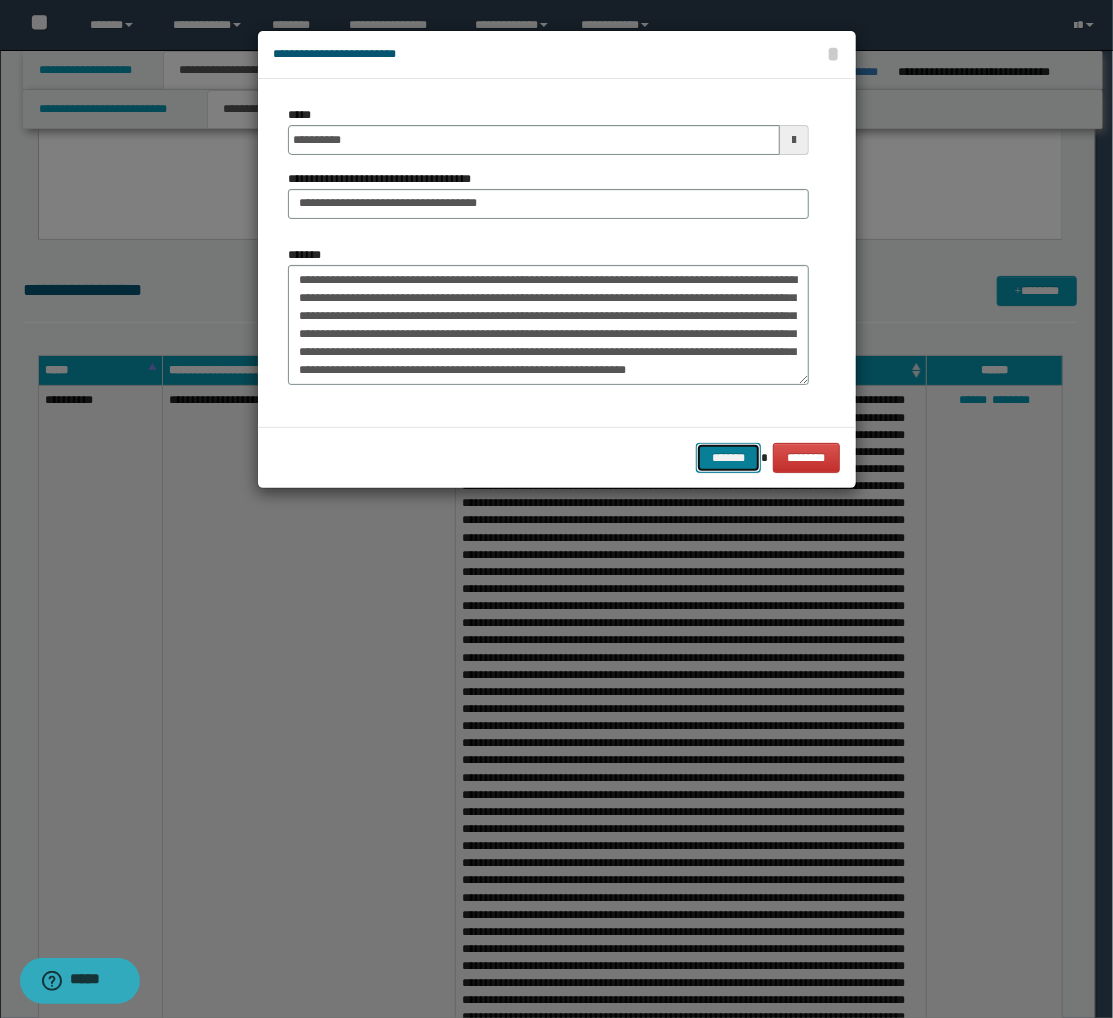 click on "*******" at bounding box center [728, 458] 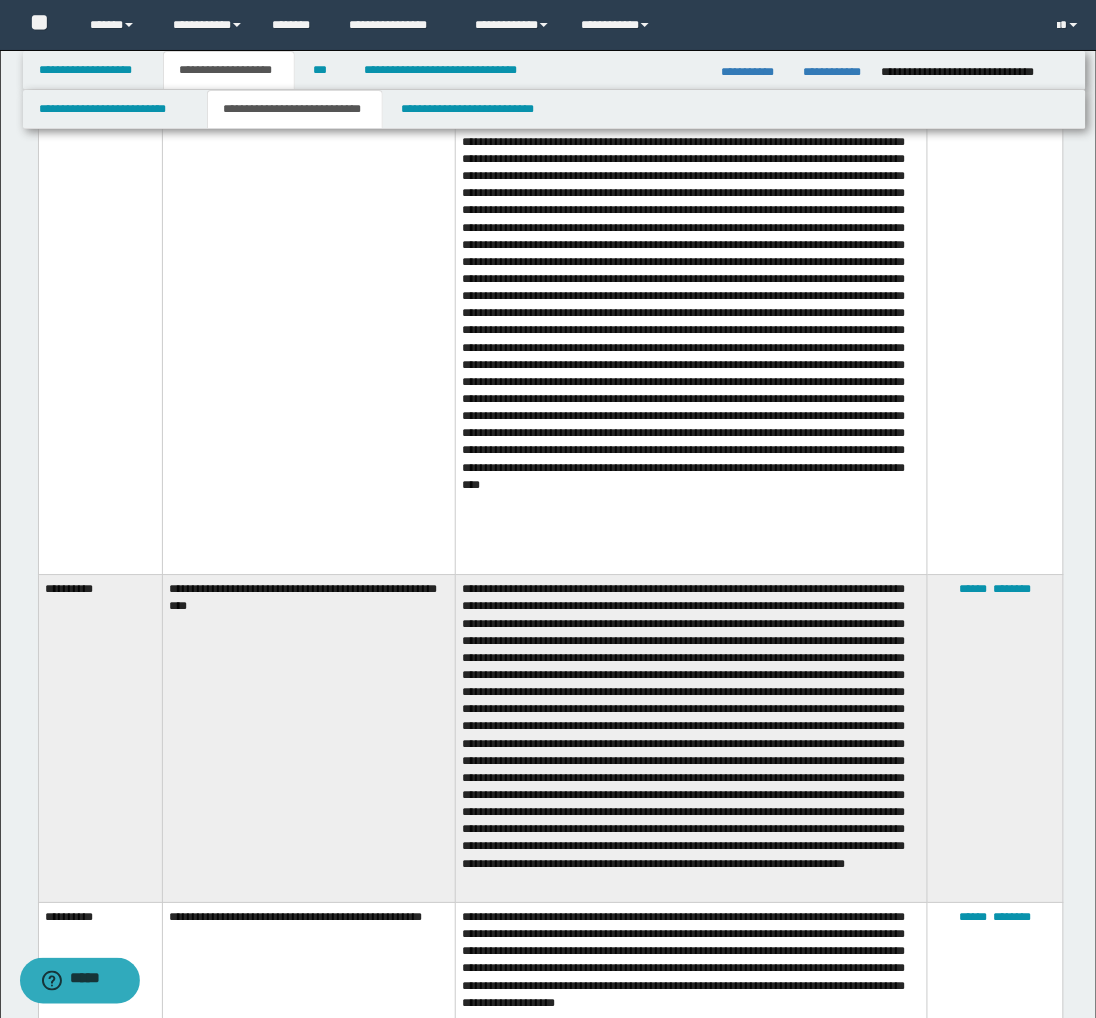 scroll, scrollTop: 6444, scrollLeft: 0, axis: vertical 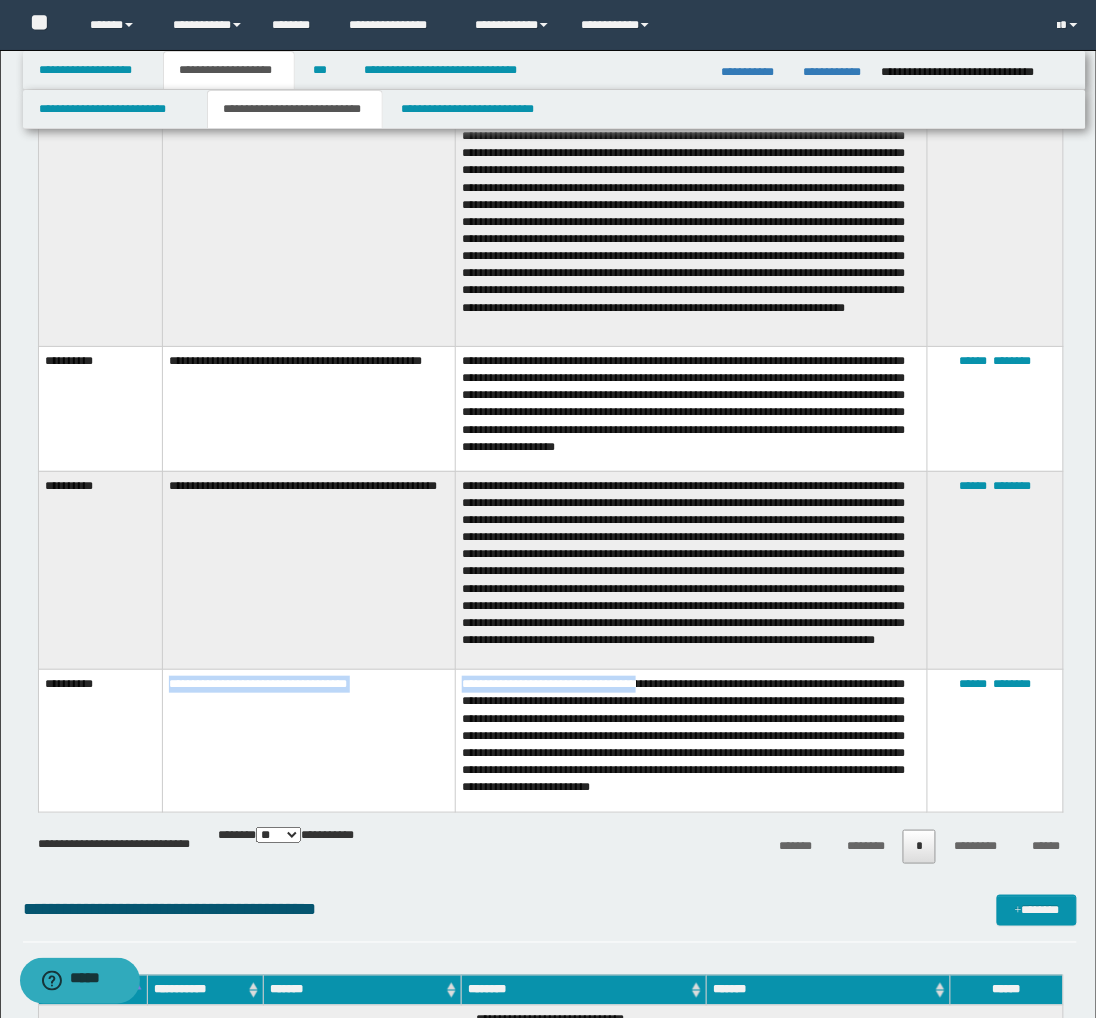 drag, startPoint x: 172, startPoint y: 688, endPoint x: 681, endPoint y: 702, distance: 509.1925 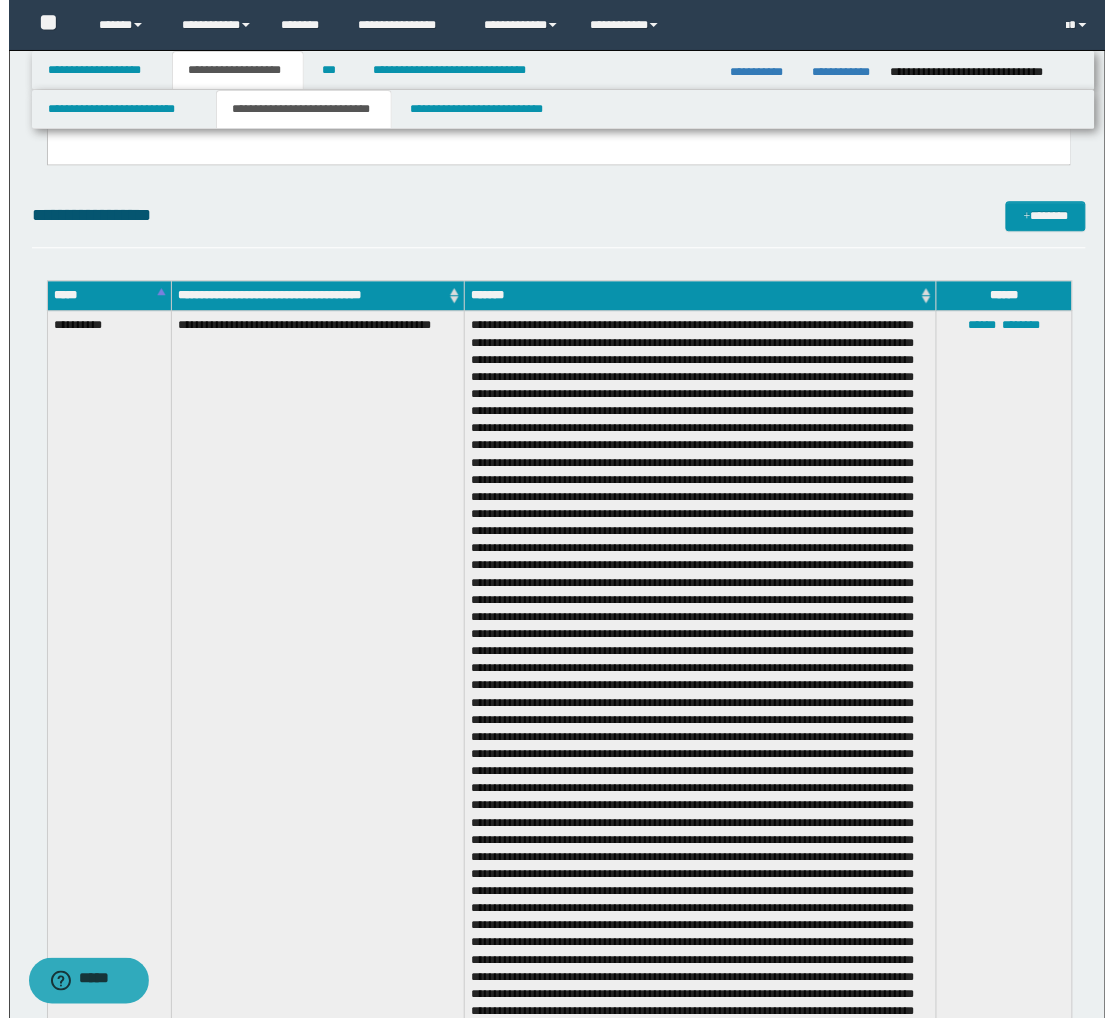 scroll, scrollTop: 4111, scrollLeft: 0, axis: vertical 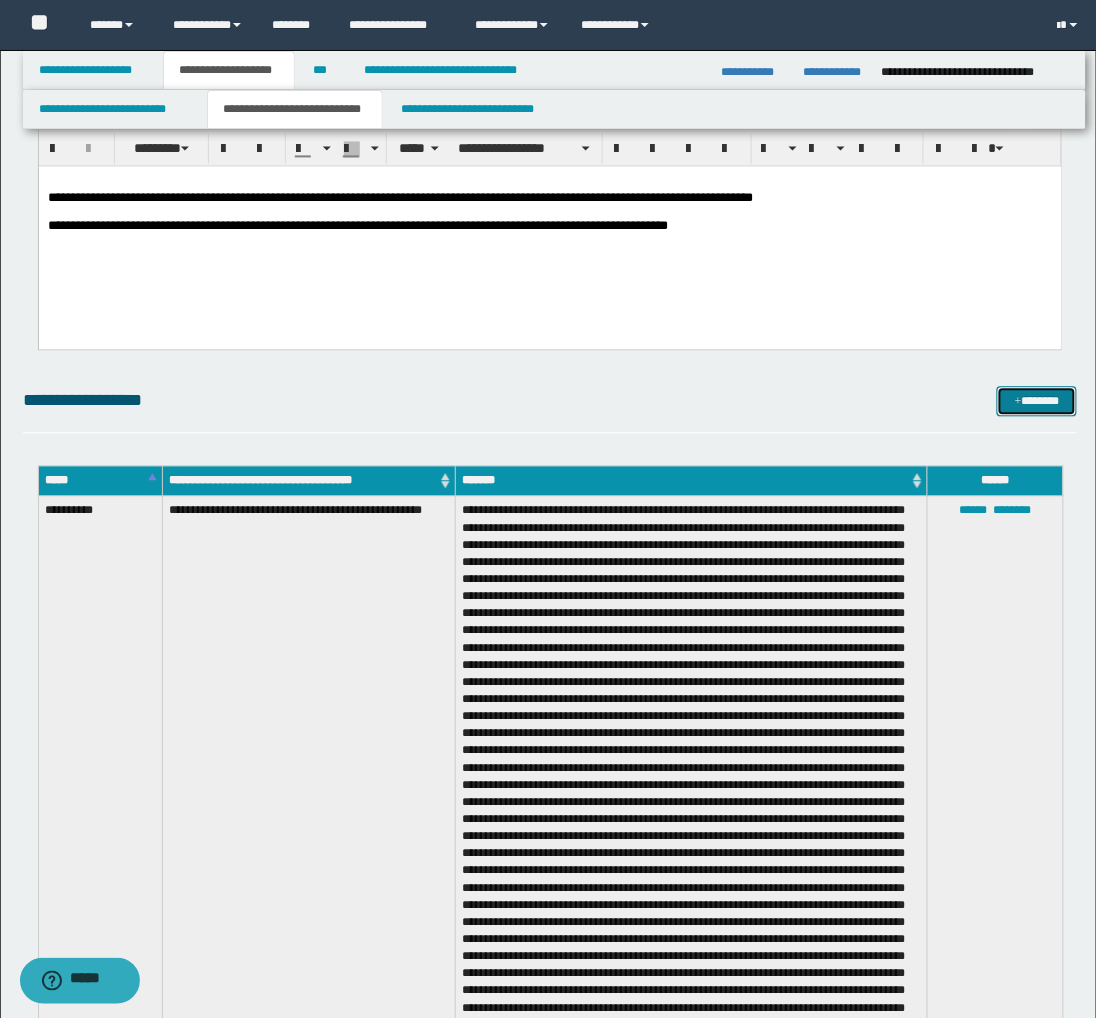 click on "*******" at bounding box center [1037, 402] 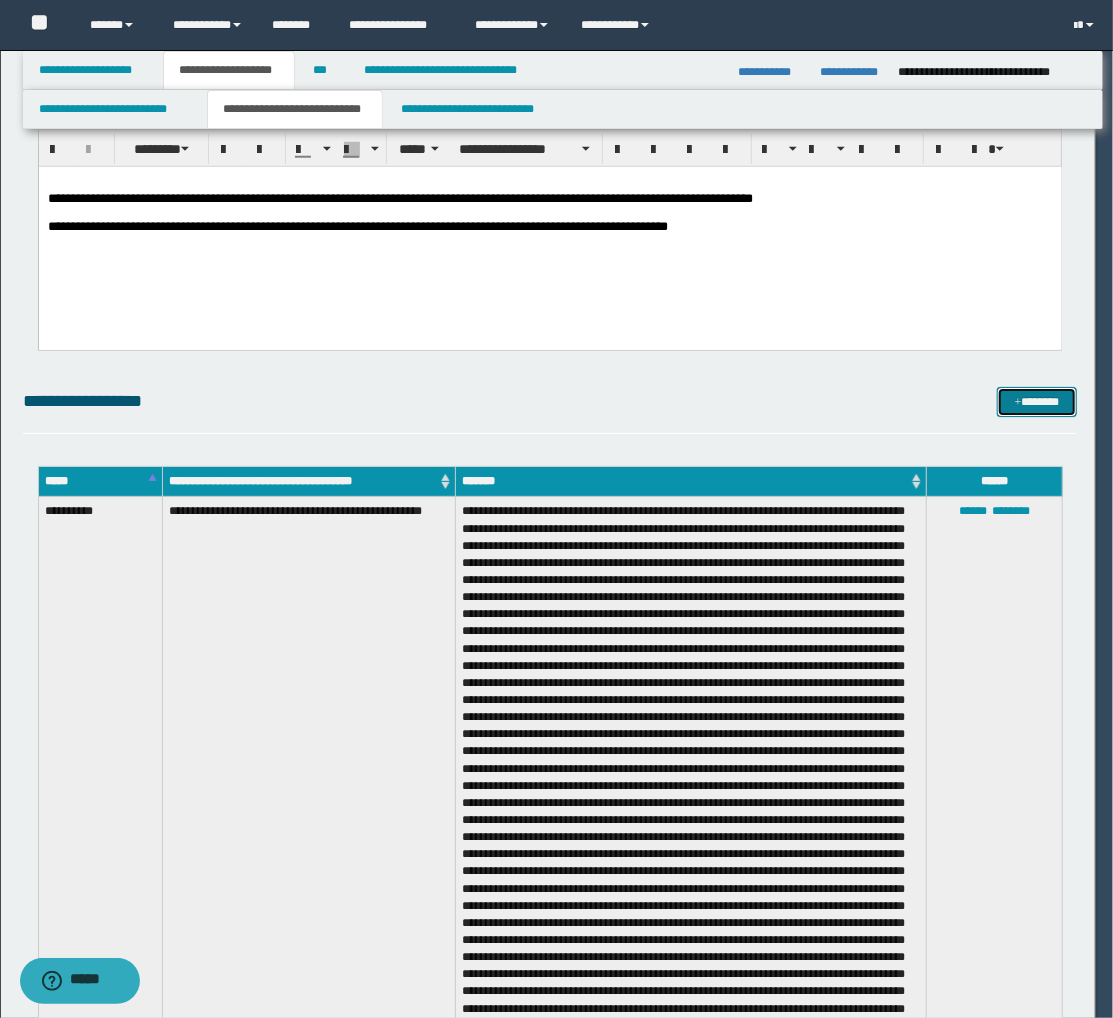 scroll, scrollTop: 0, scrollLeft: 0, axis: both 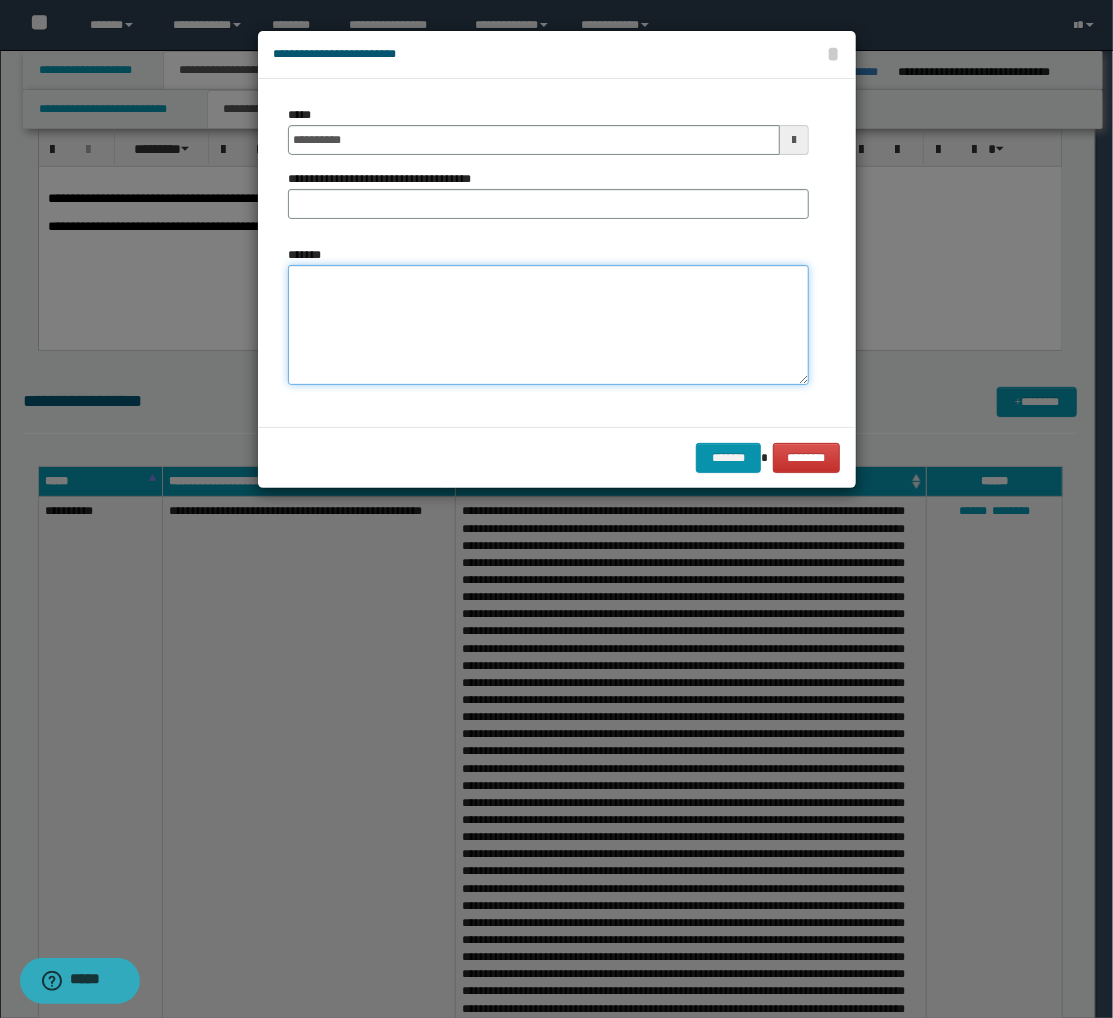click on "*******" at bounding box center (548, 325) 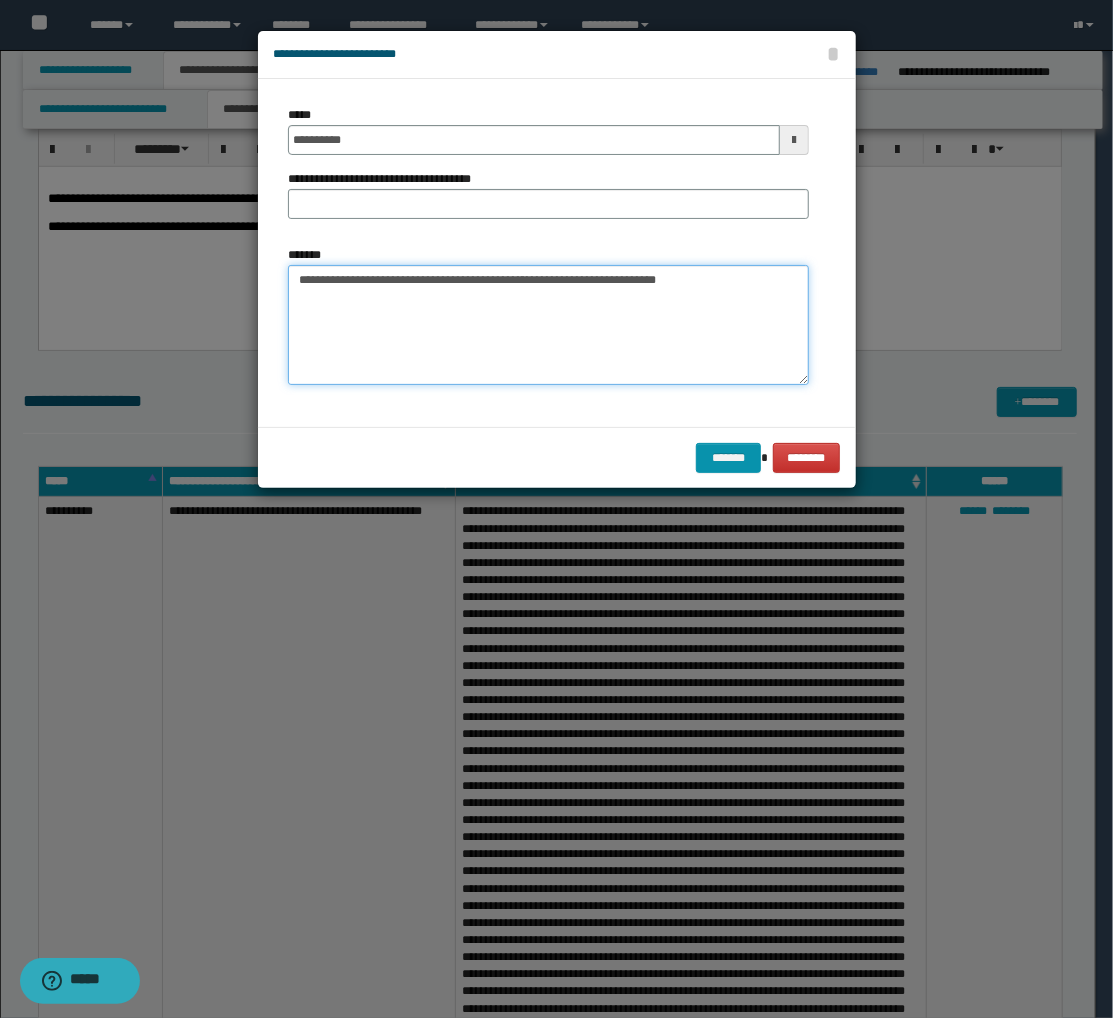 drag, startPoint x: 294, startPoint y: 281, endPoint x: 504, endPoint y: 295, distance: 210.46616 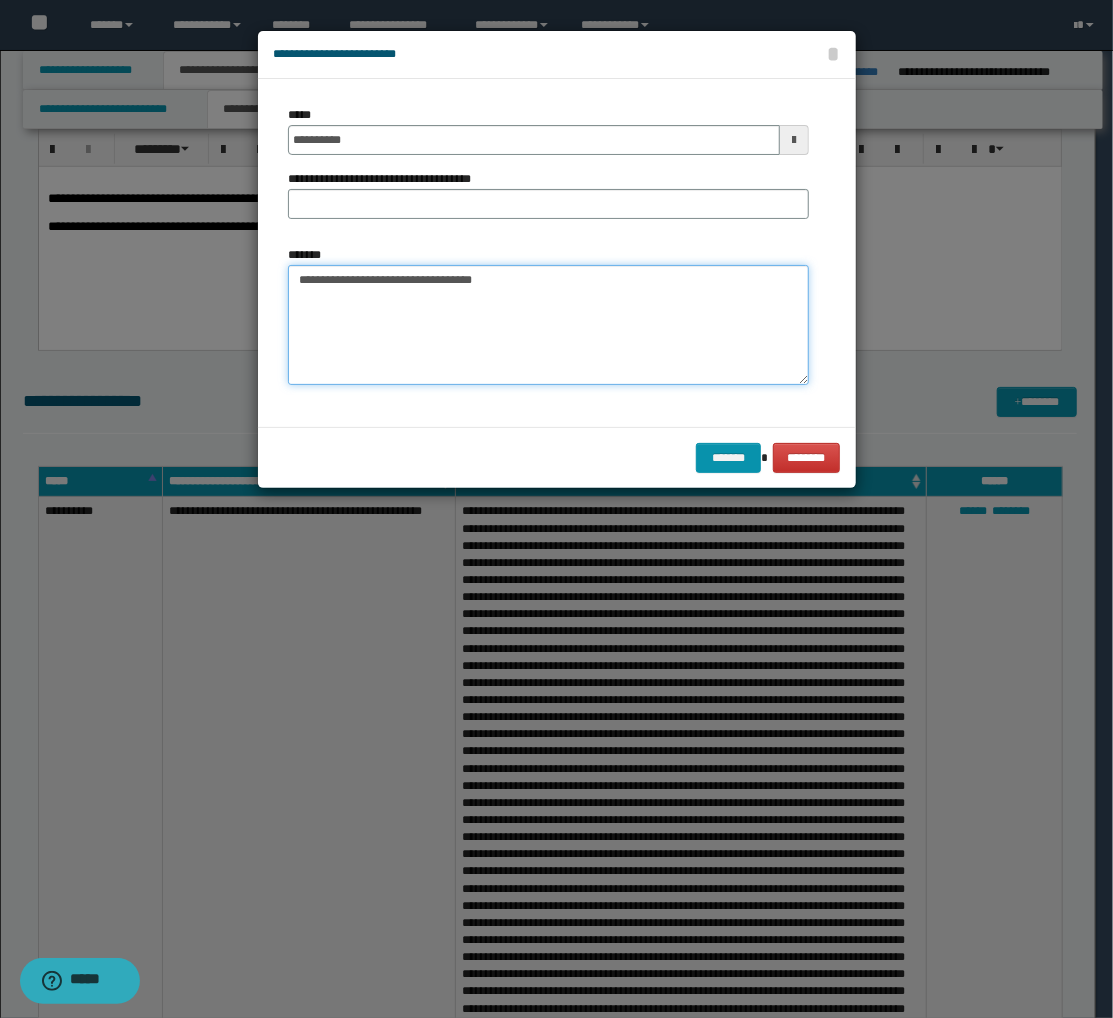 type on "**********" 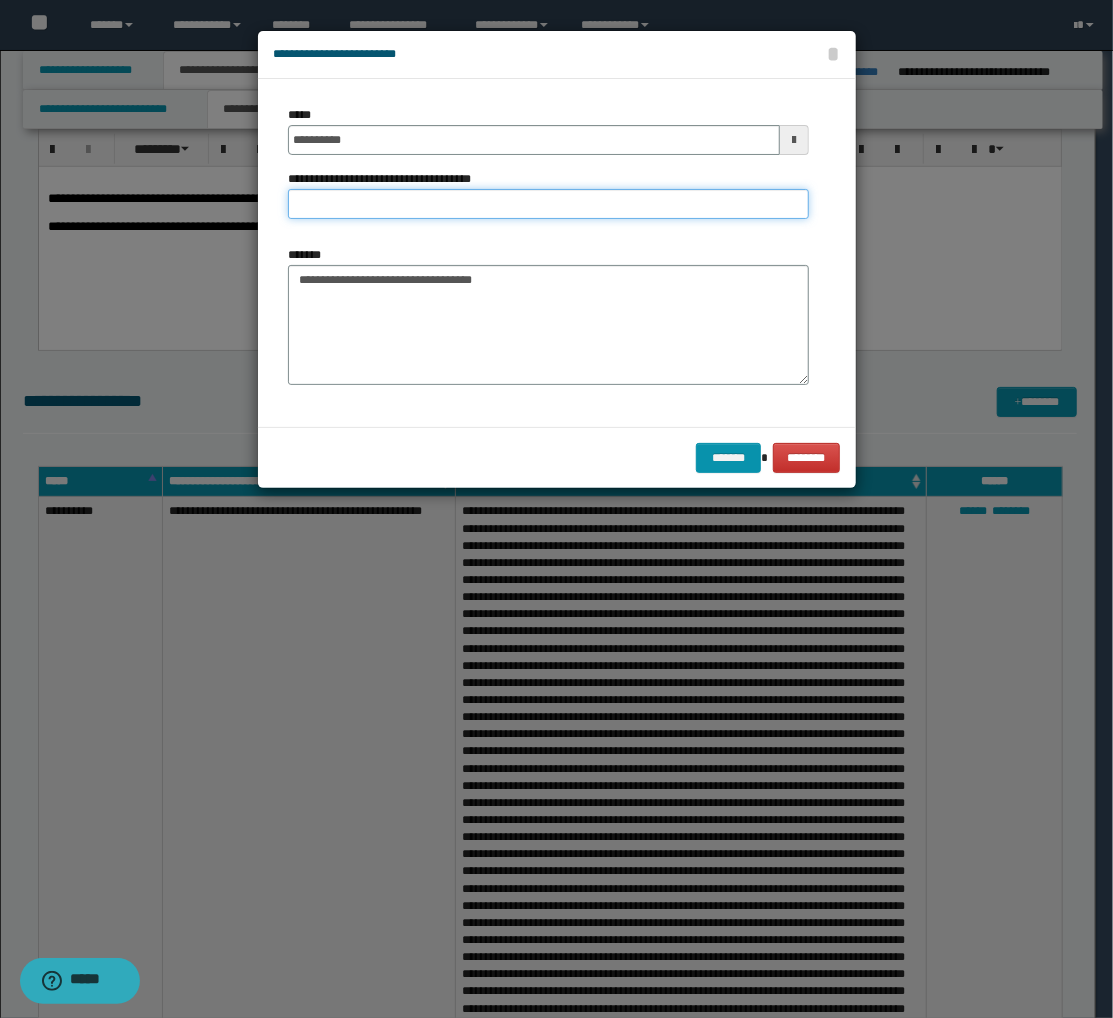 click on "**********" at bounding box center (548, 204) 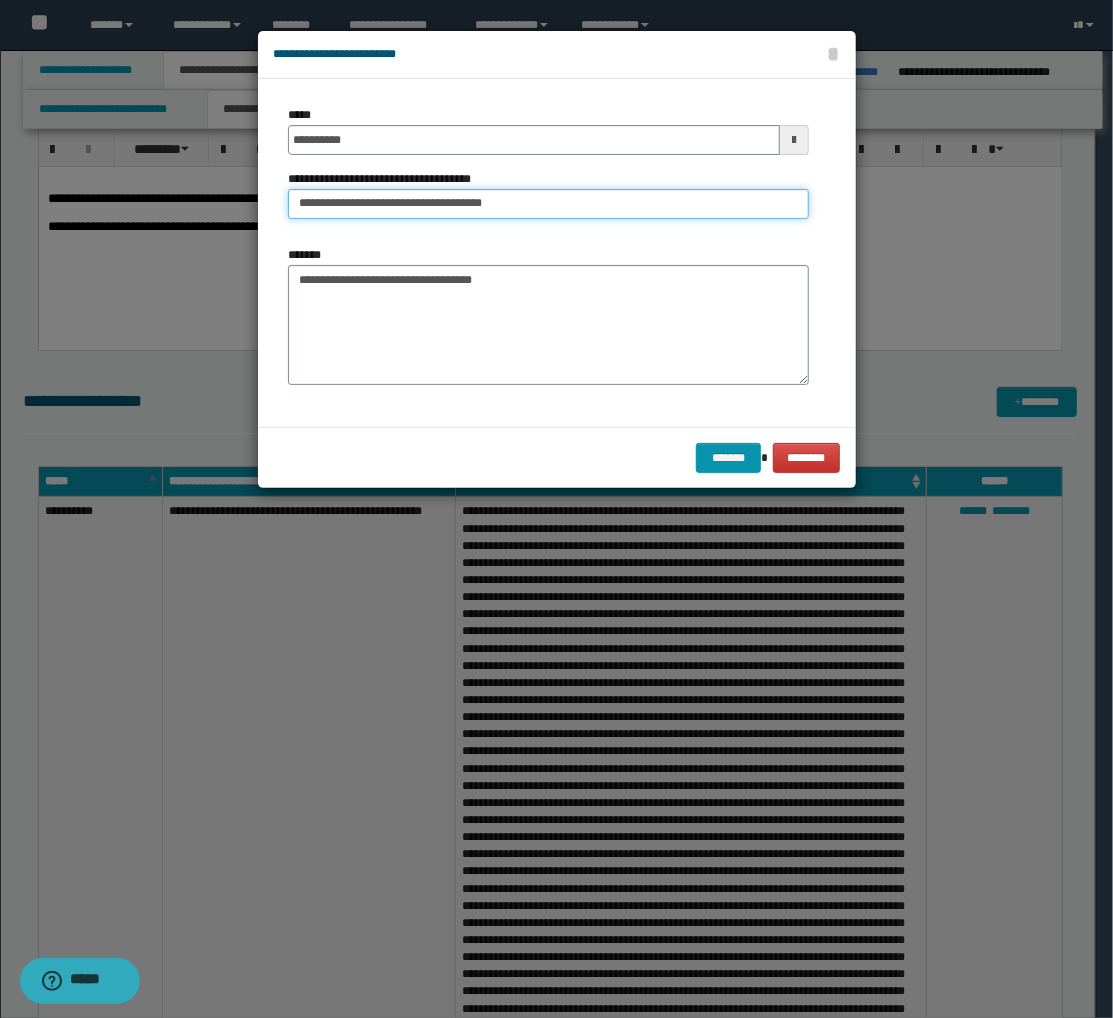 type on "**********" 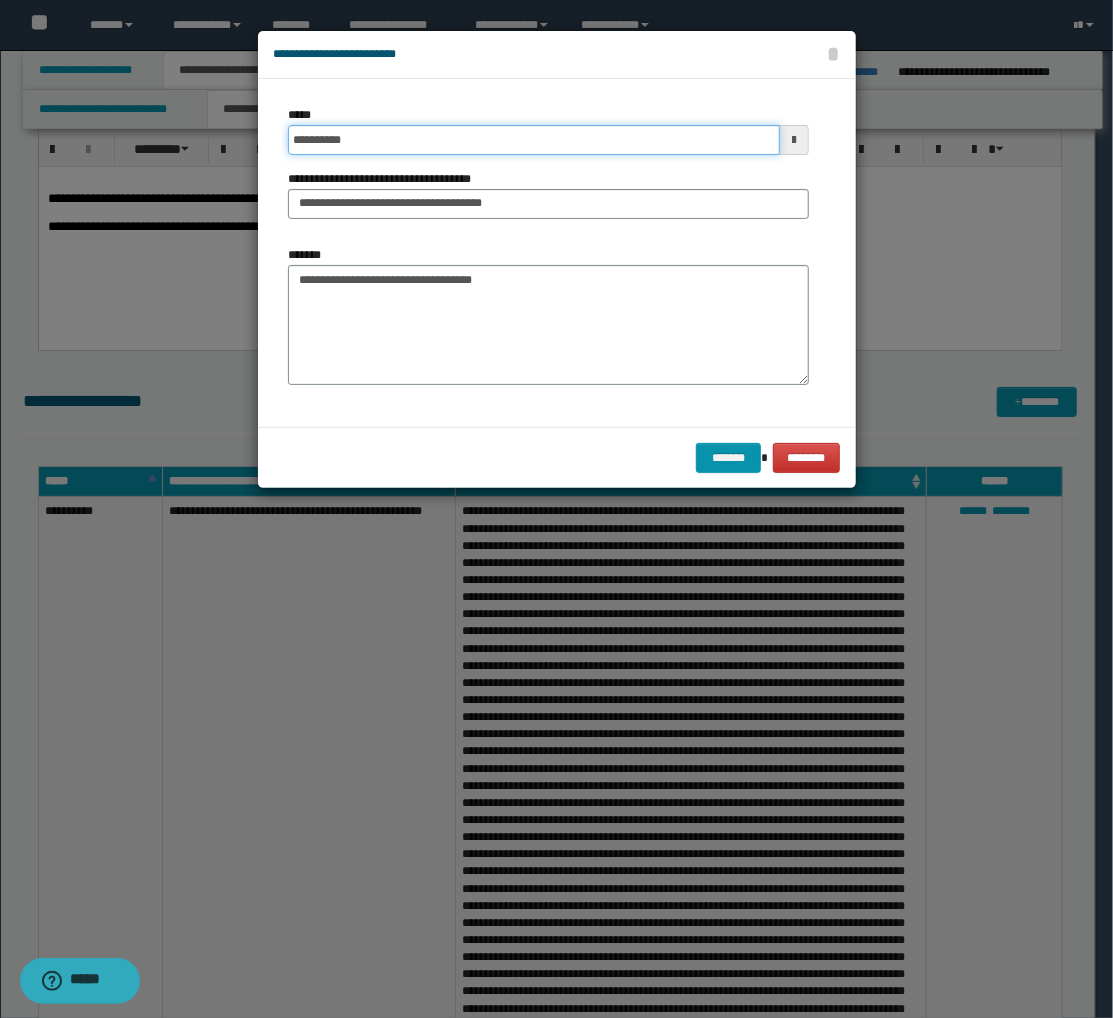 click on "**********" at bounding box center (534, 140) 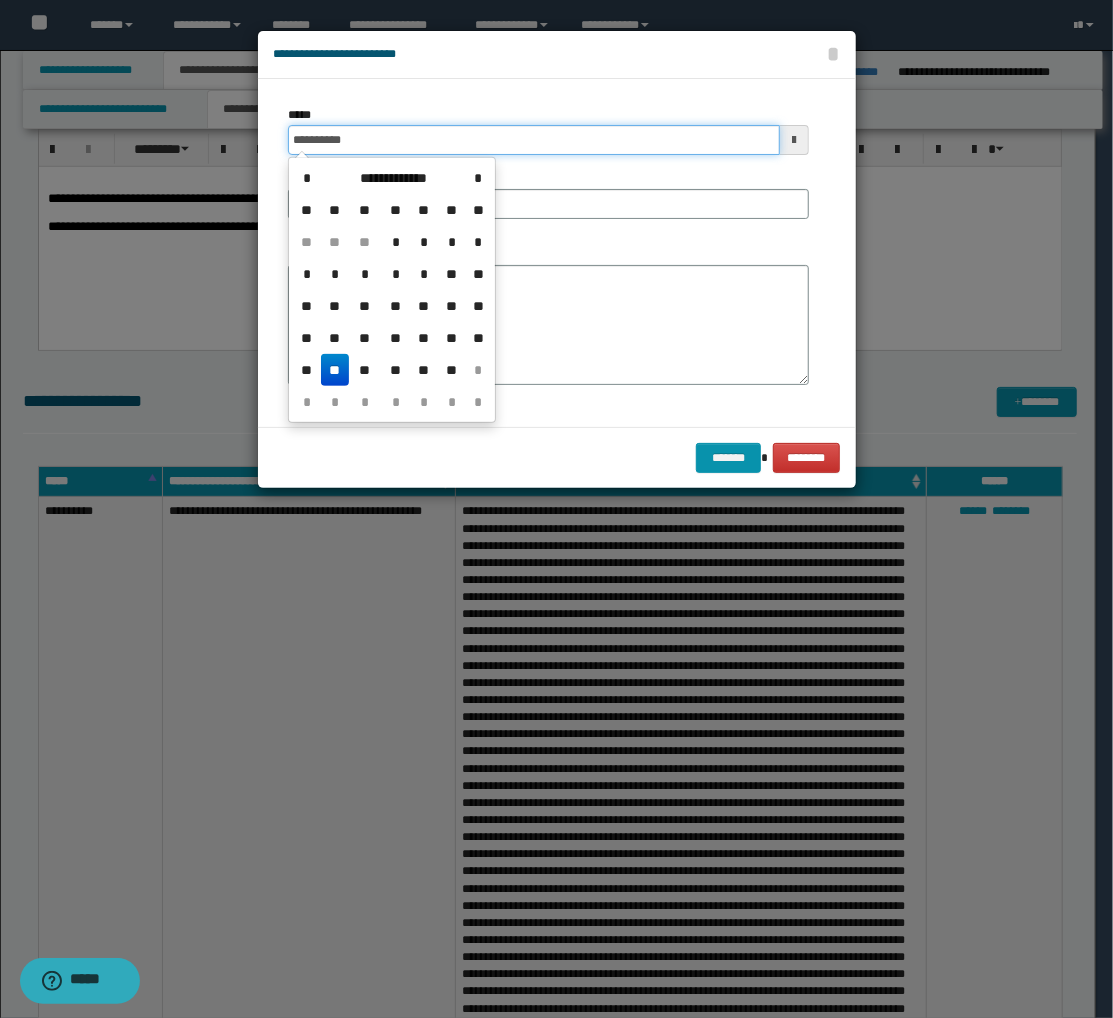 type on "**********" 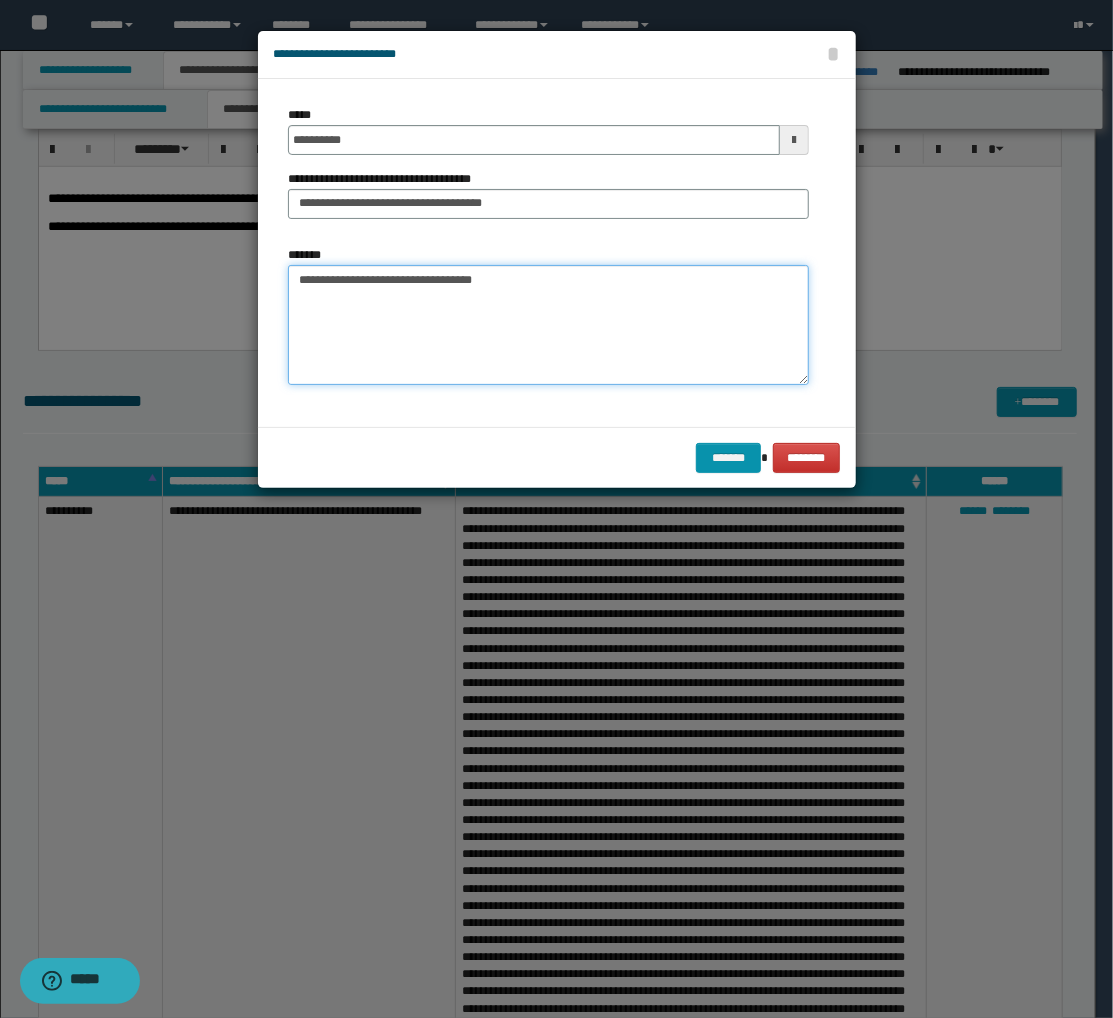 click on "**********" at bounding box center [548, 325] 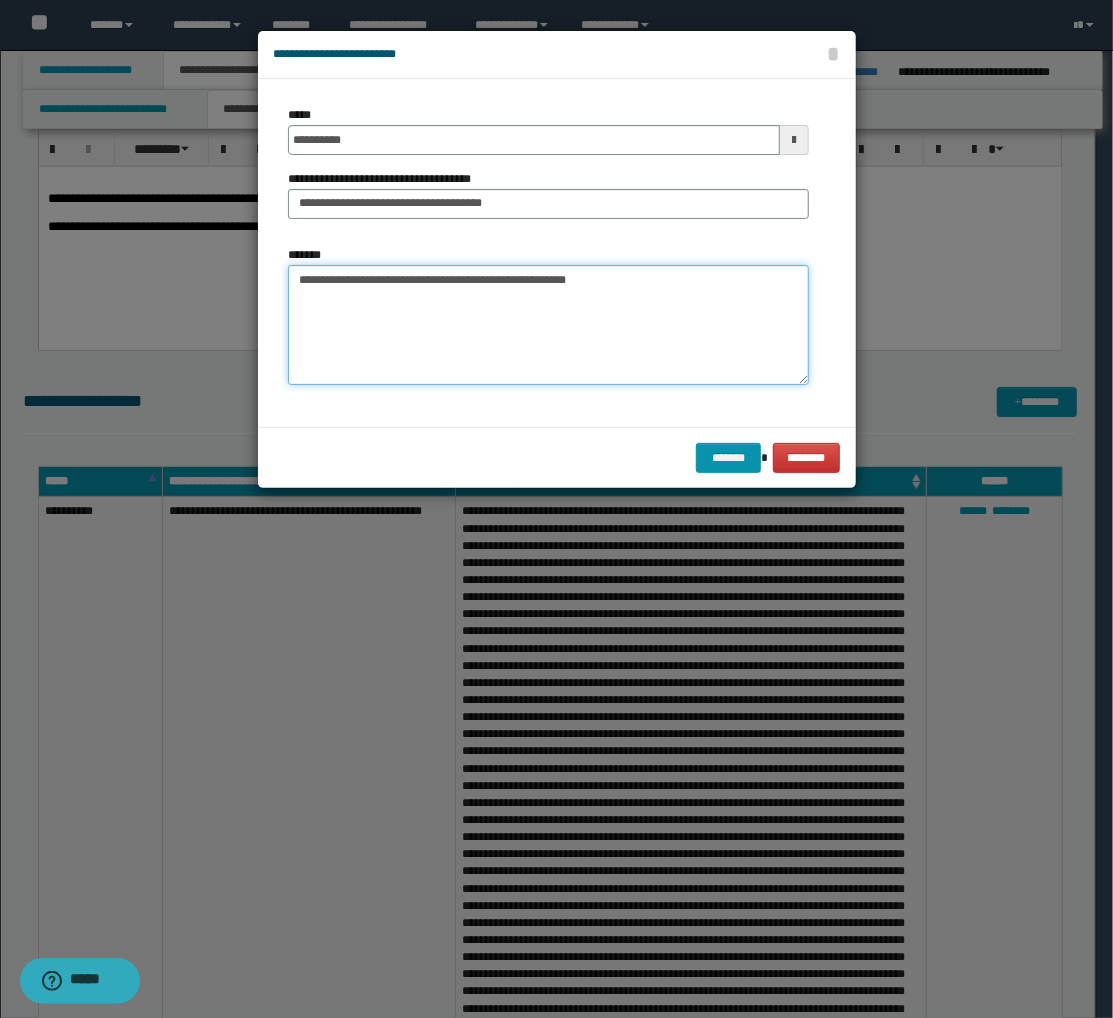 paste on "**********" 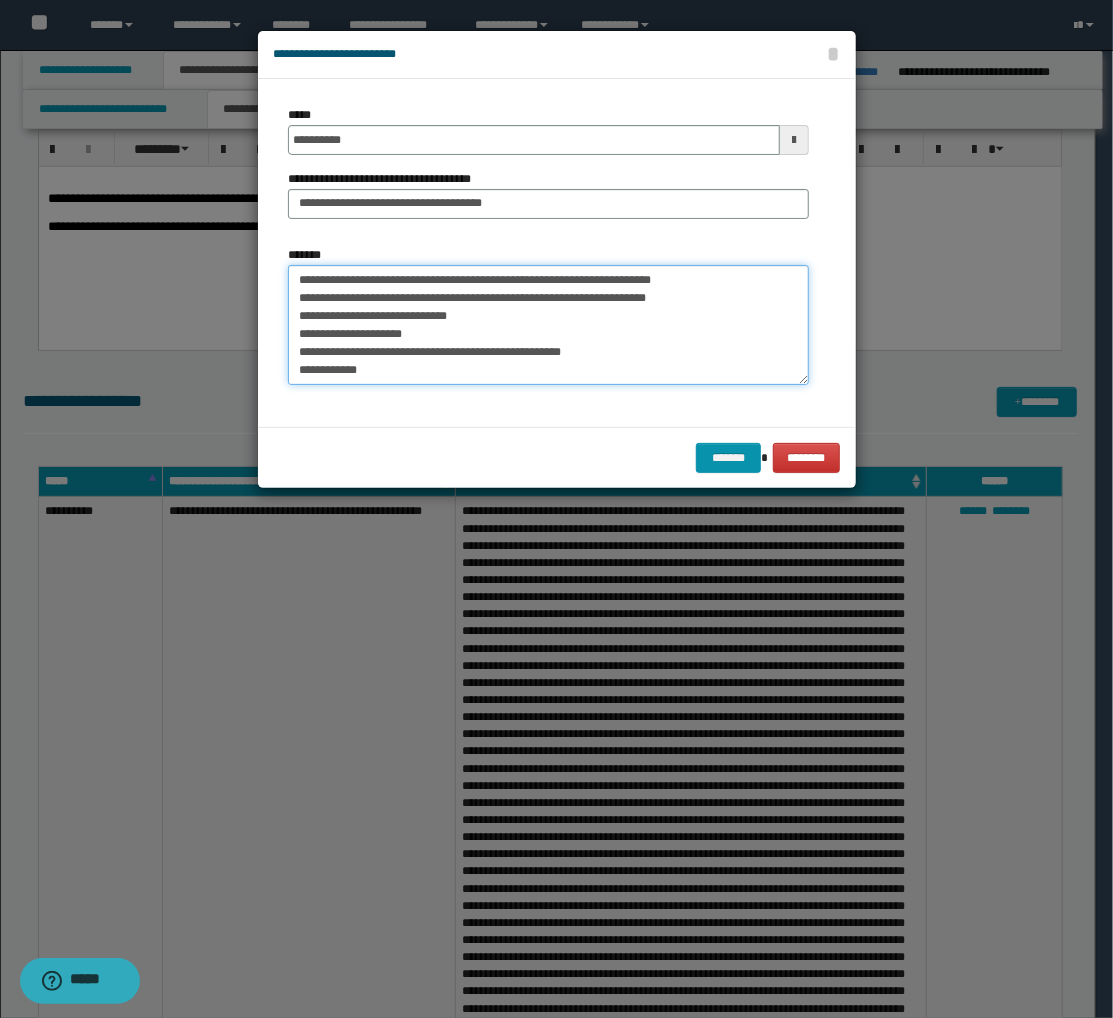 drag, startPoint x: 622, startPoint y: 274, endPoint x: 817, endPoint y: 288, distance: 195.50192 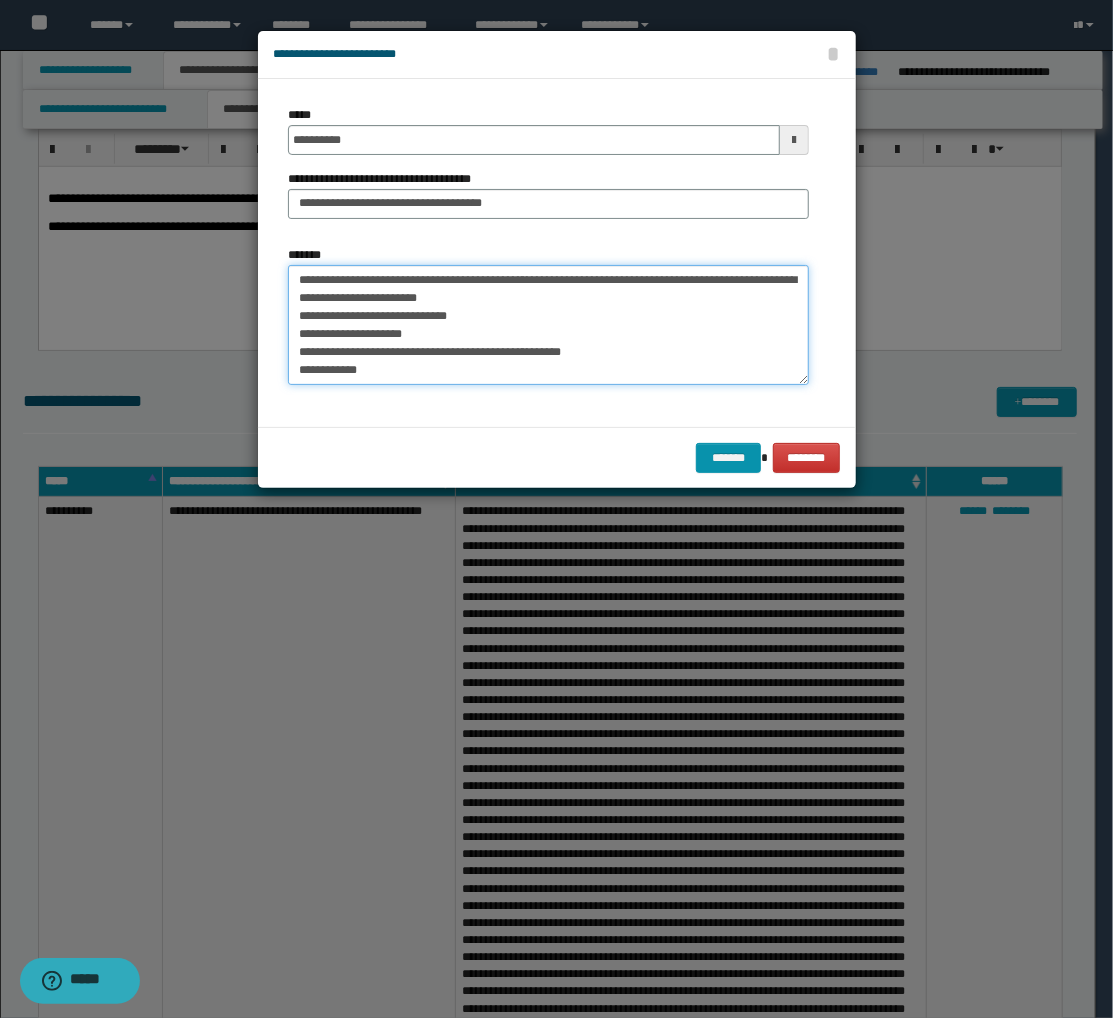 click on "**********" at bounding box center [548, 325] 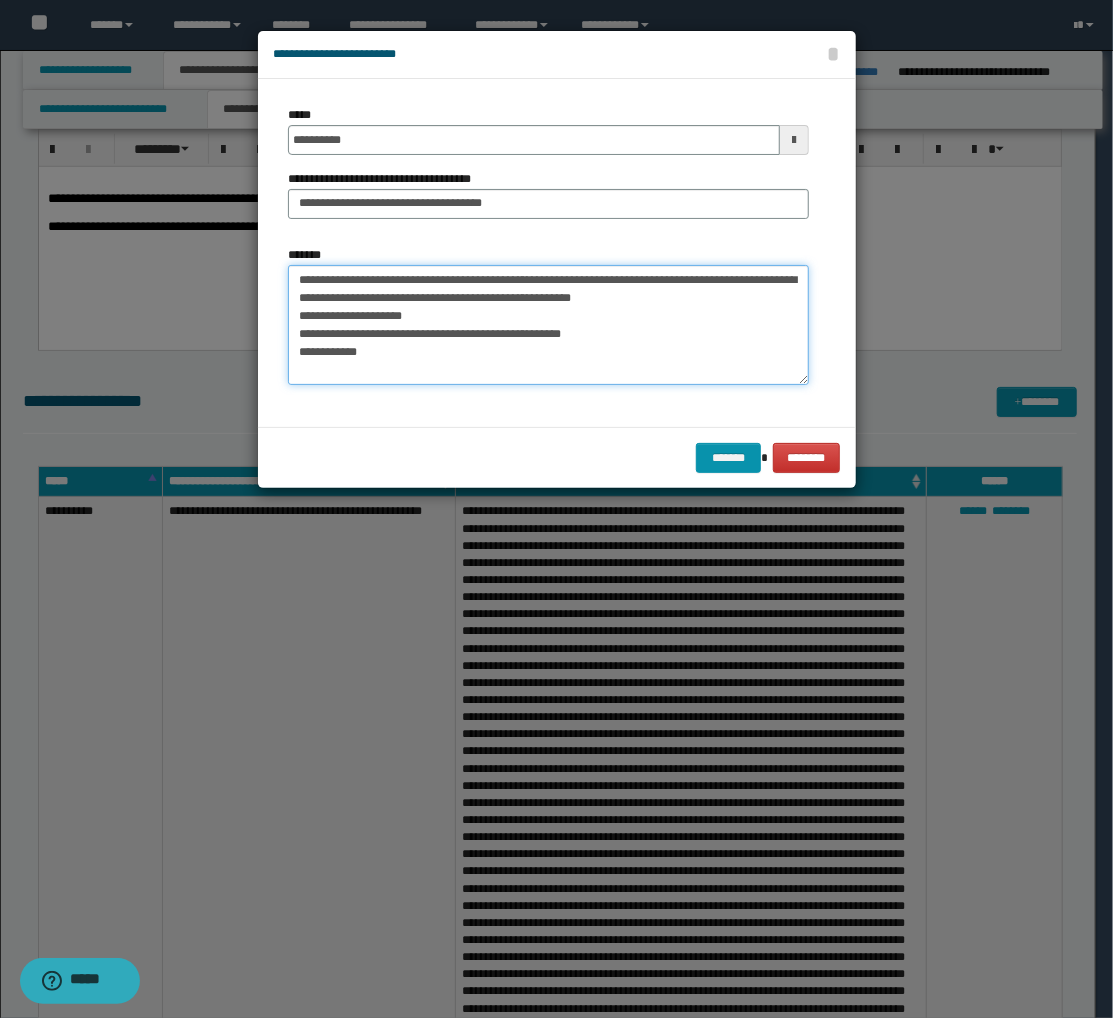 click on "**********" at bounding box center [548, 325] 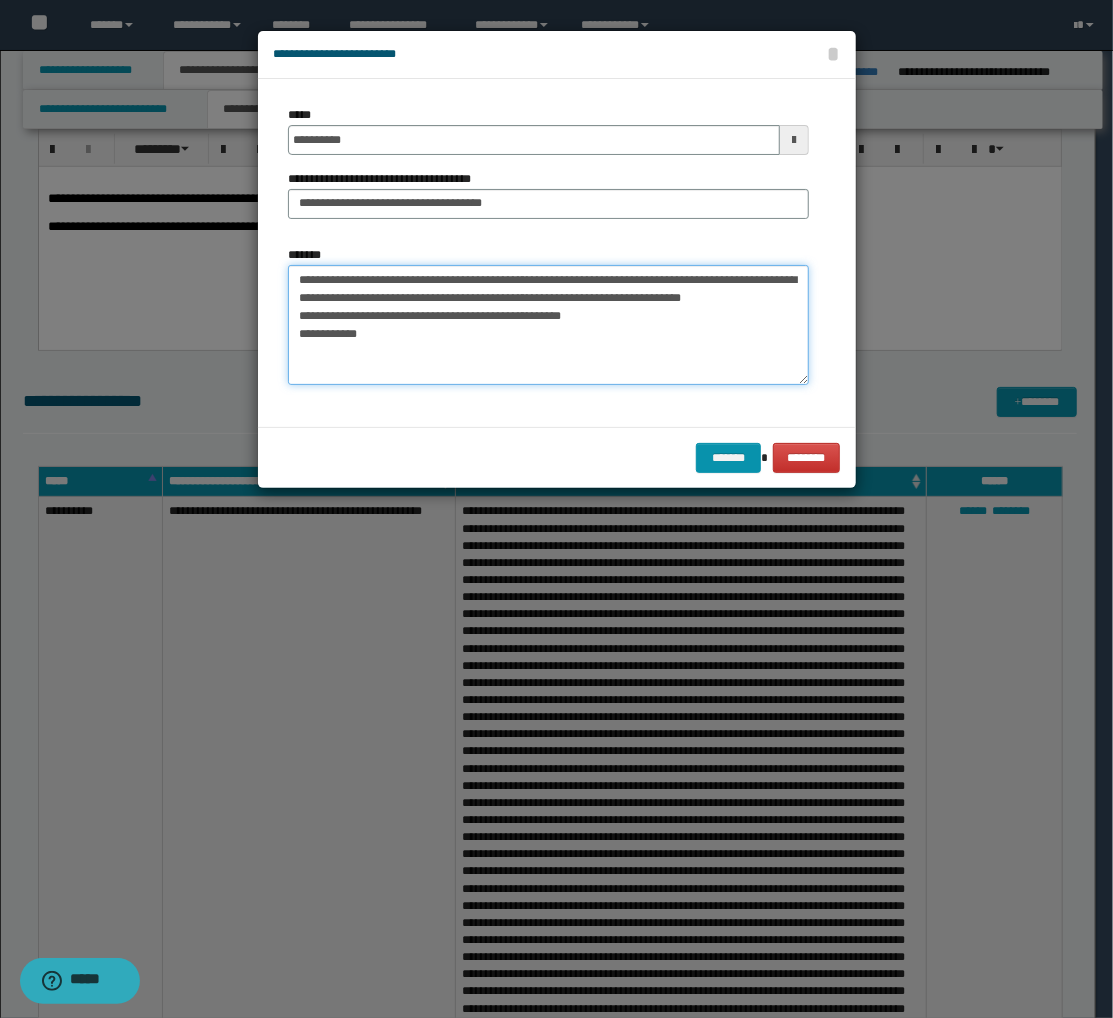click on "**********" at bounding box center (548, 325) 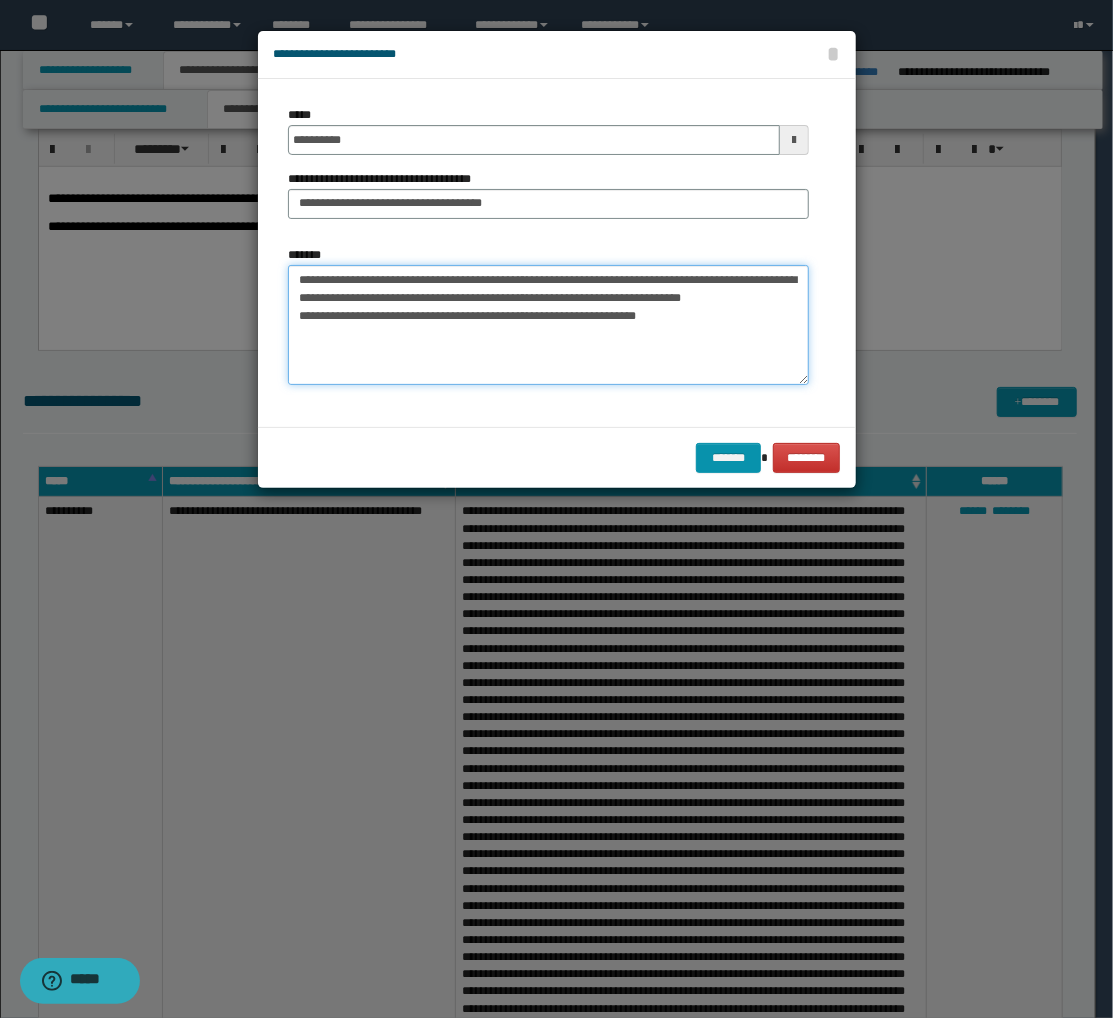 click on "**********" at bounding box center (548, 325) 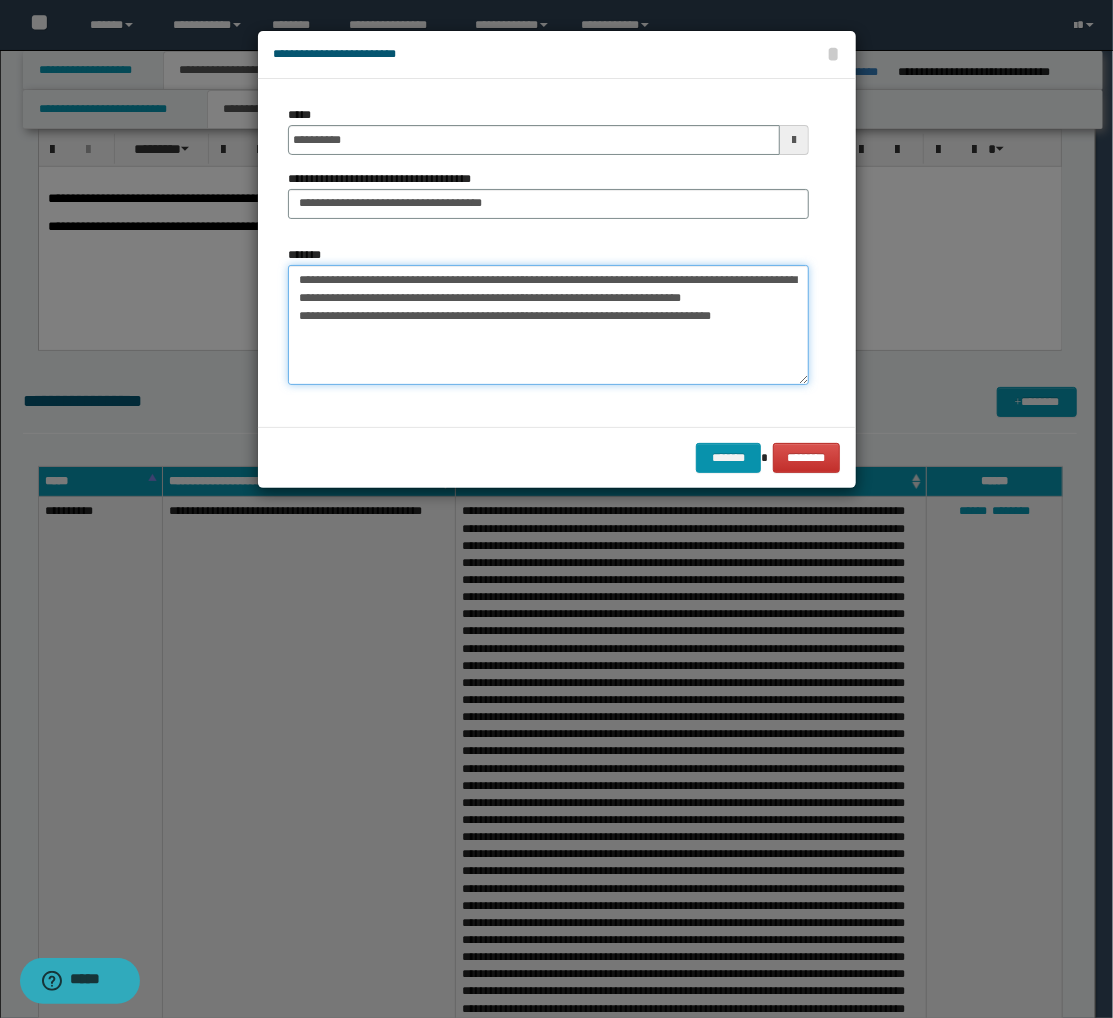paste on "**********" 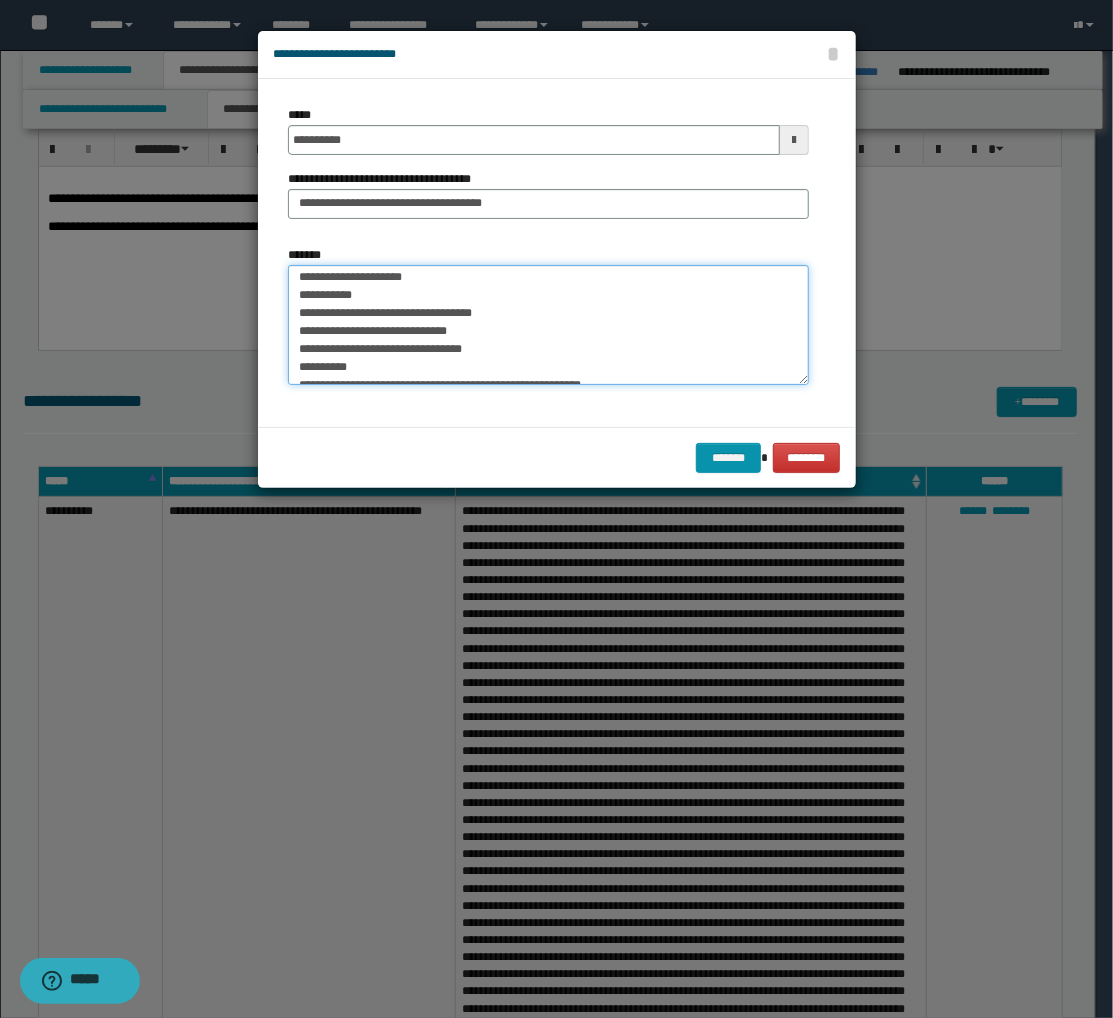 scroll, scrollTop: 0, scrollLeft: 0, axis: both 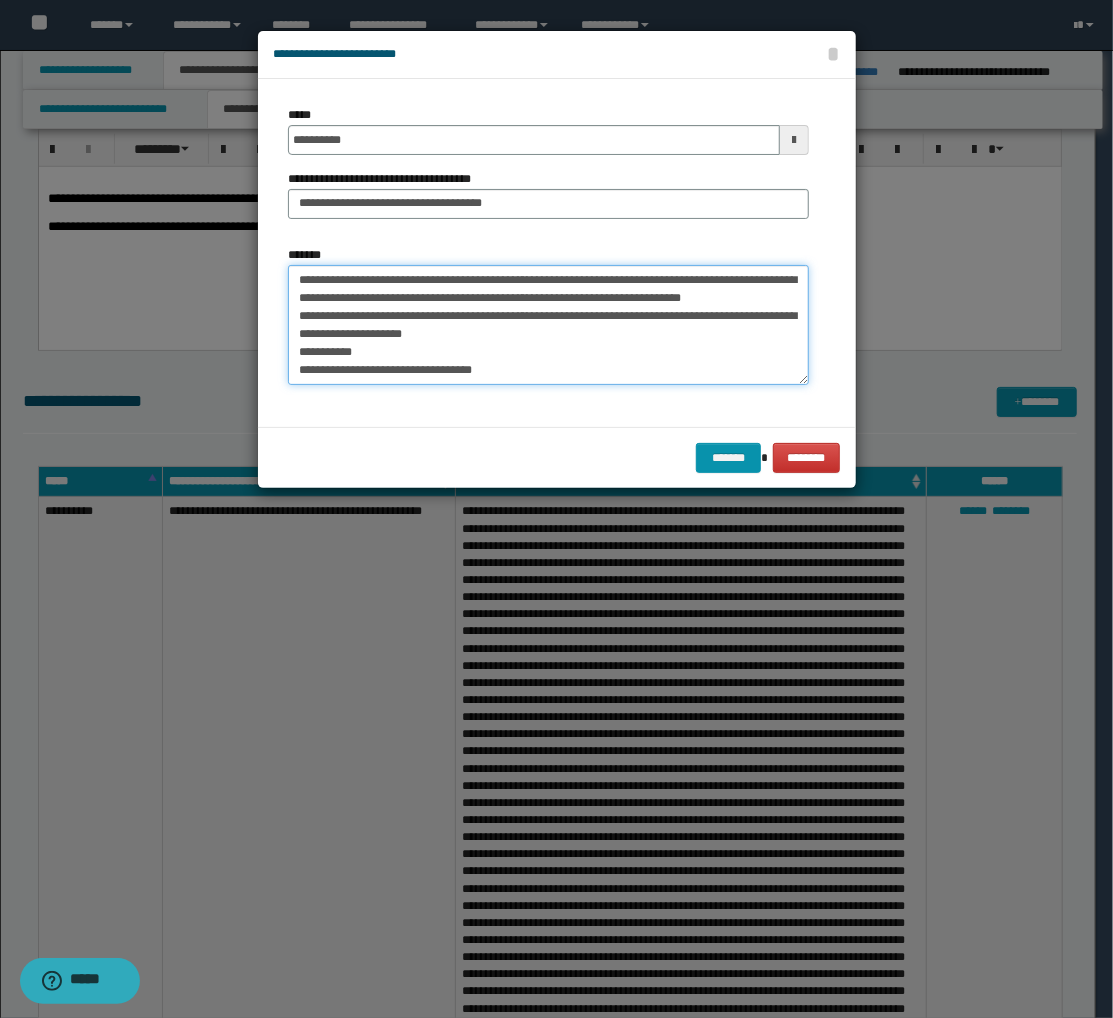 click on "**********" at bounding box center (548, 325) 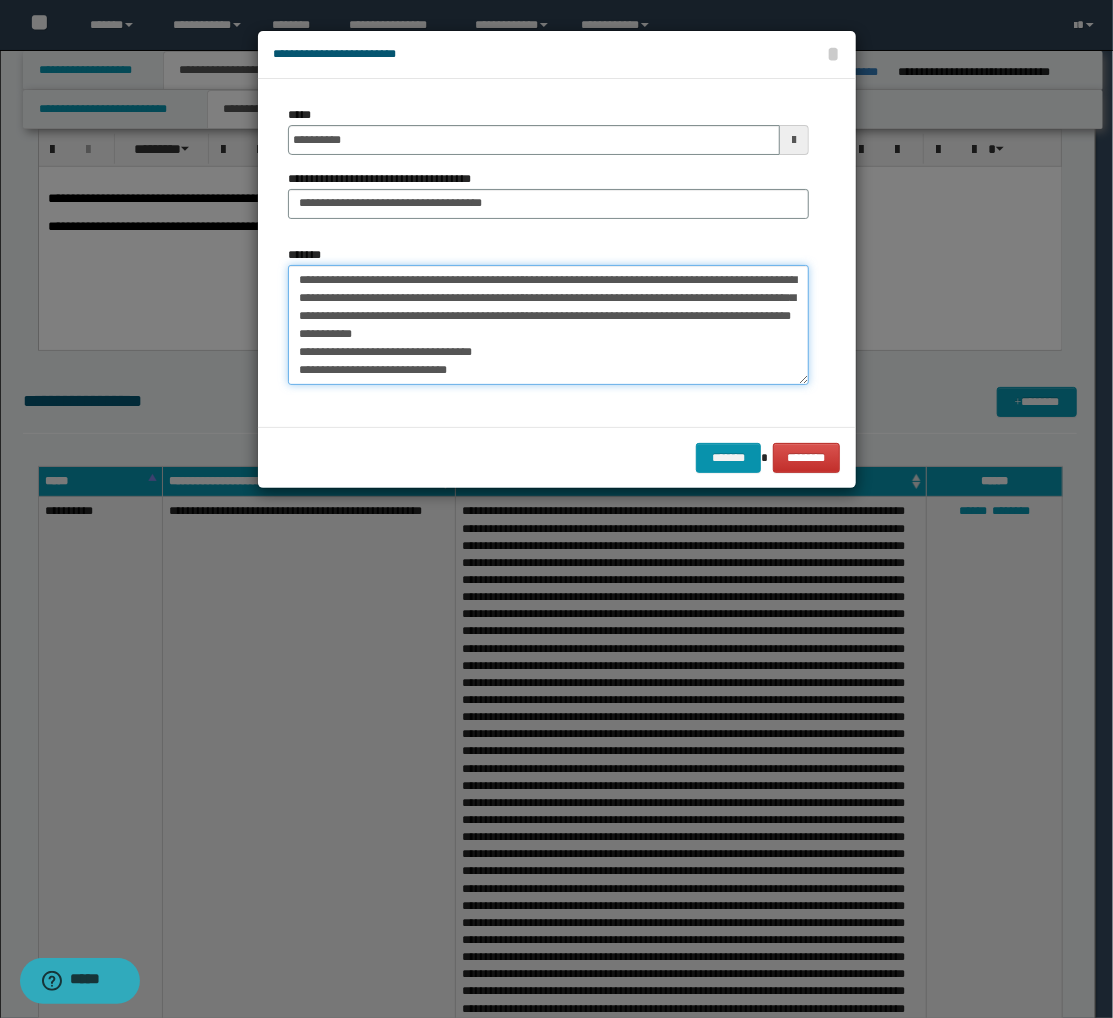 click on "**********" at bounding box center (548, 325) 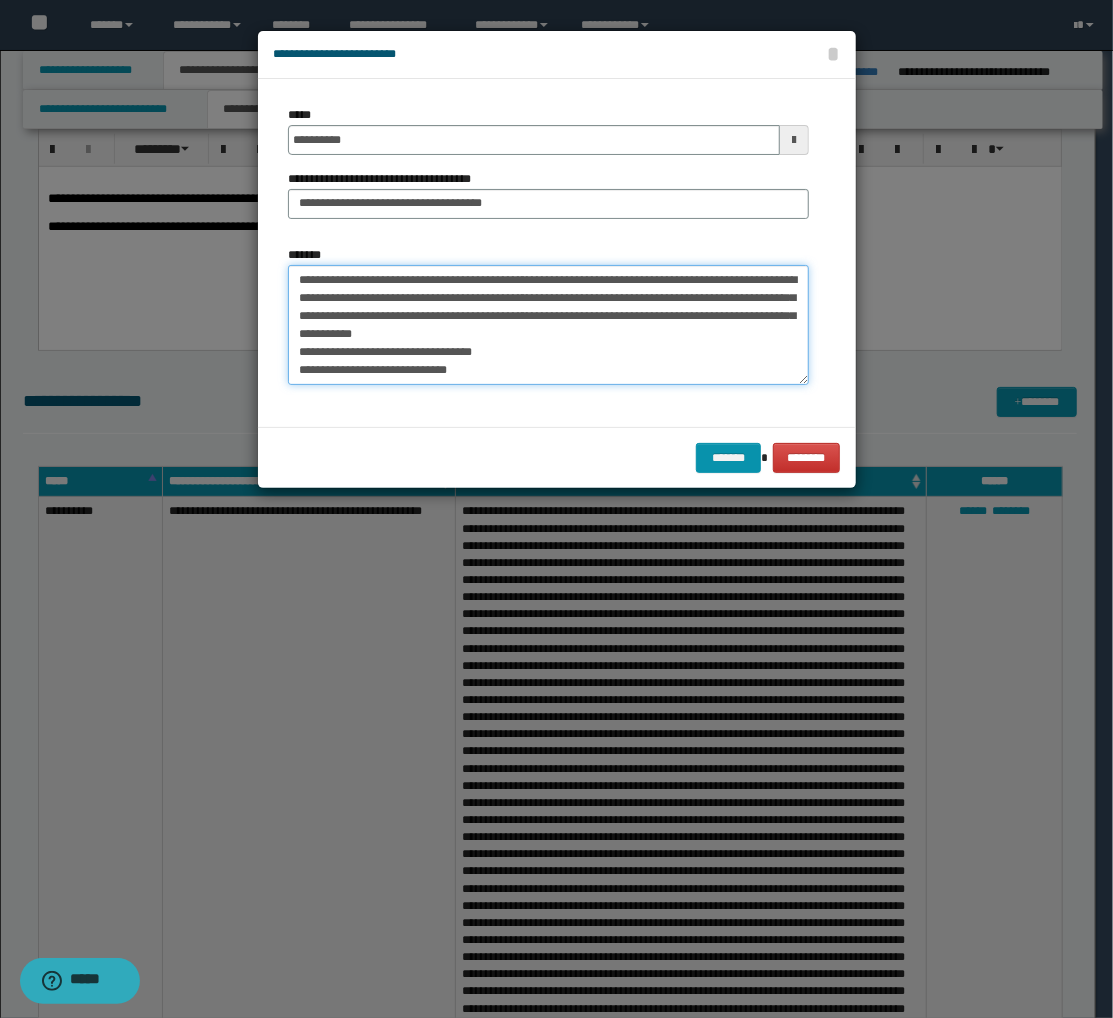 drag, startPoint x: 611, startPoint y: 336, endPoint x: 633, endPoint y: 333, distance: 22.203604 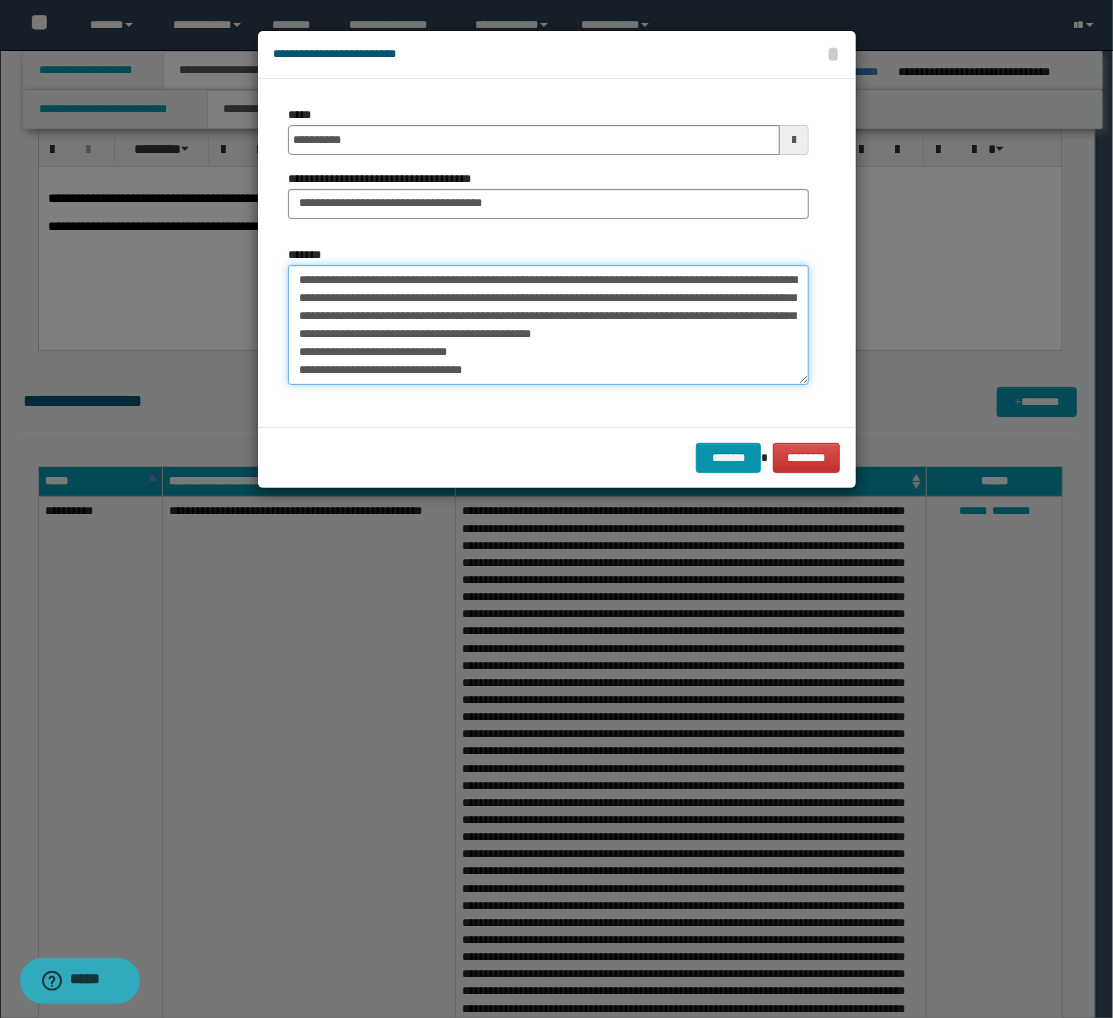click on "**********" at bounding box center (548, 325) 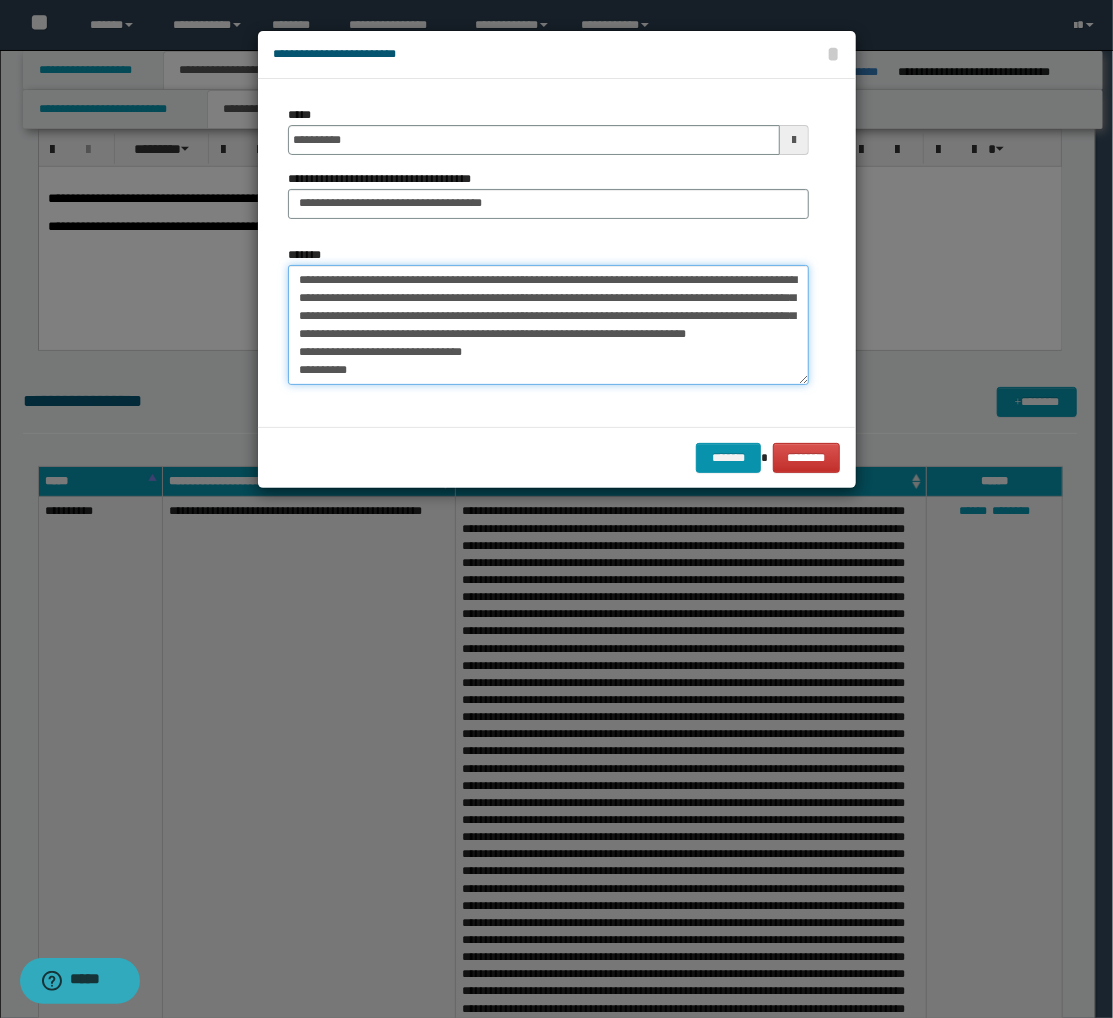 click on "**********" at bounding box center [548, 325] 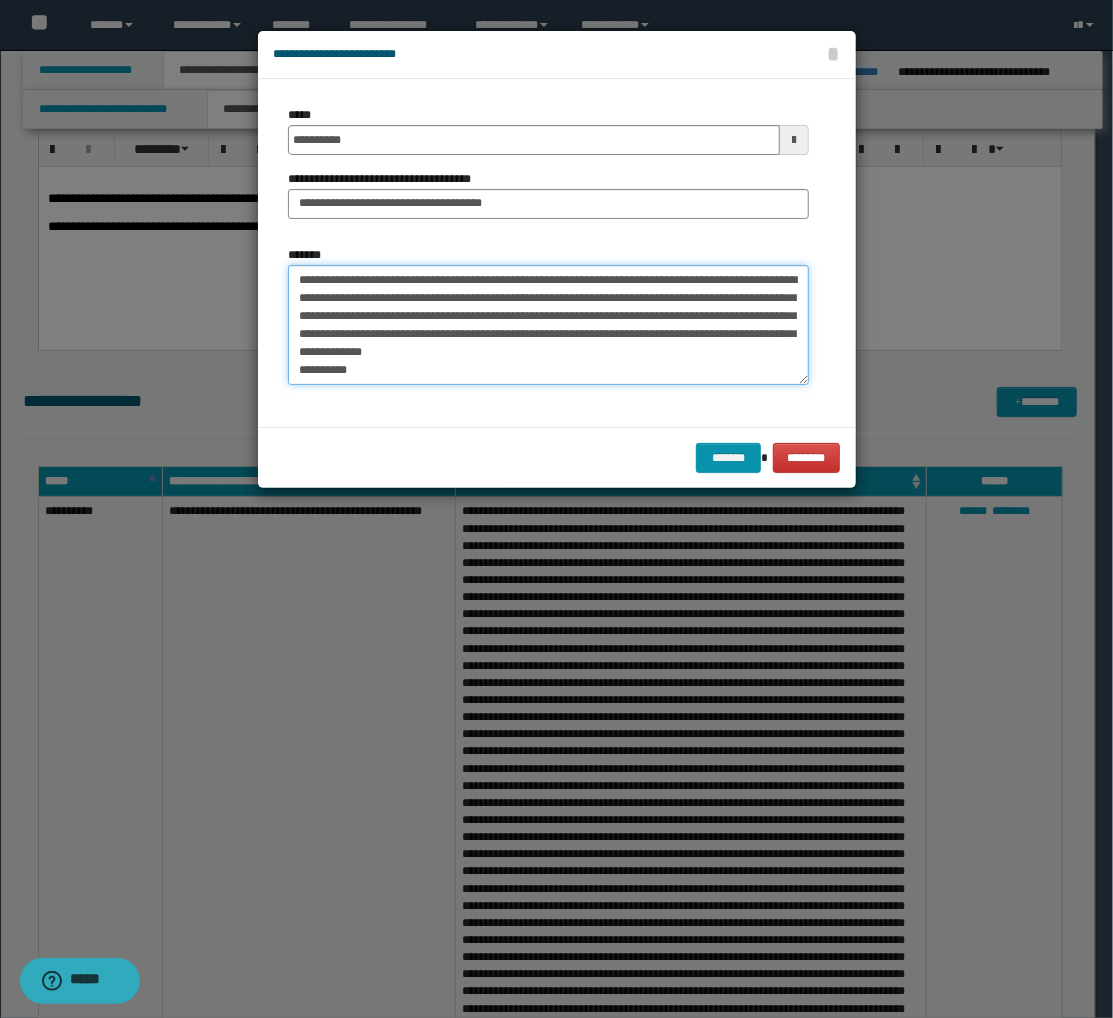 click on "**********" at bounding box center (548, 325) 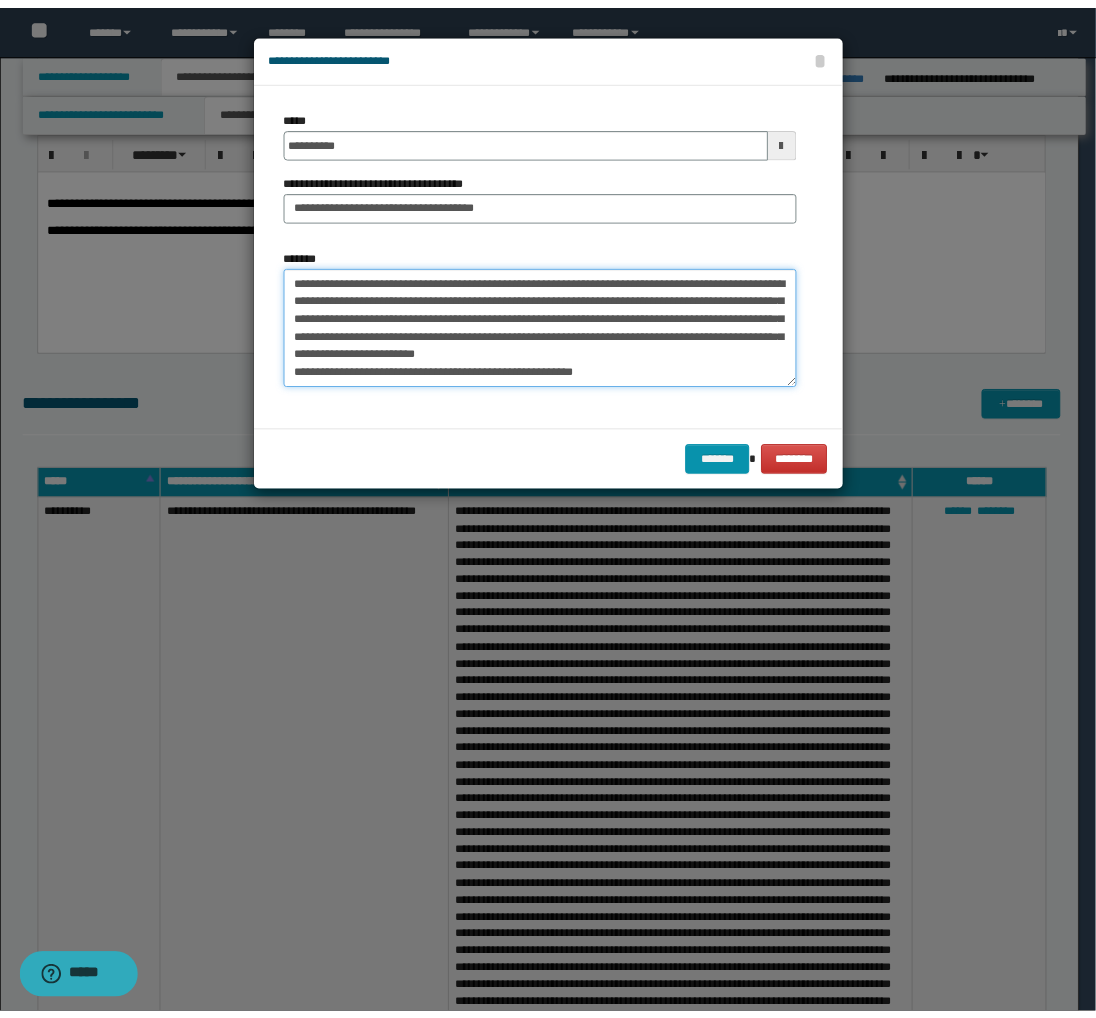 scroll, scrollTop: 35, scrollLeft: 0, axis: vertical 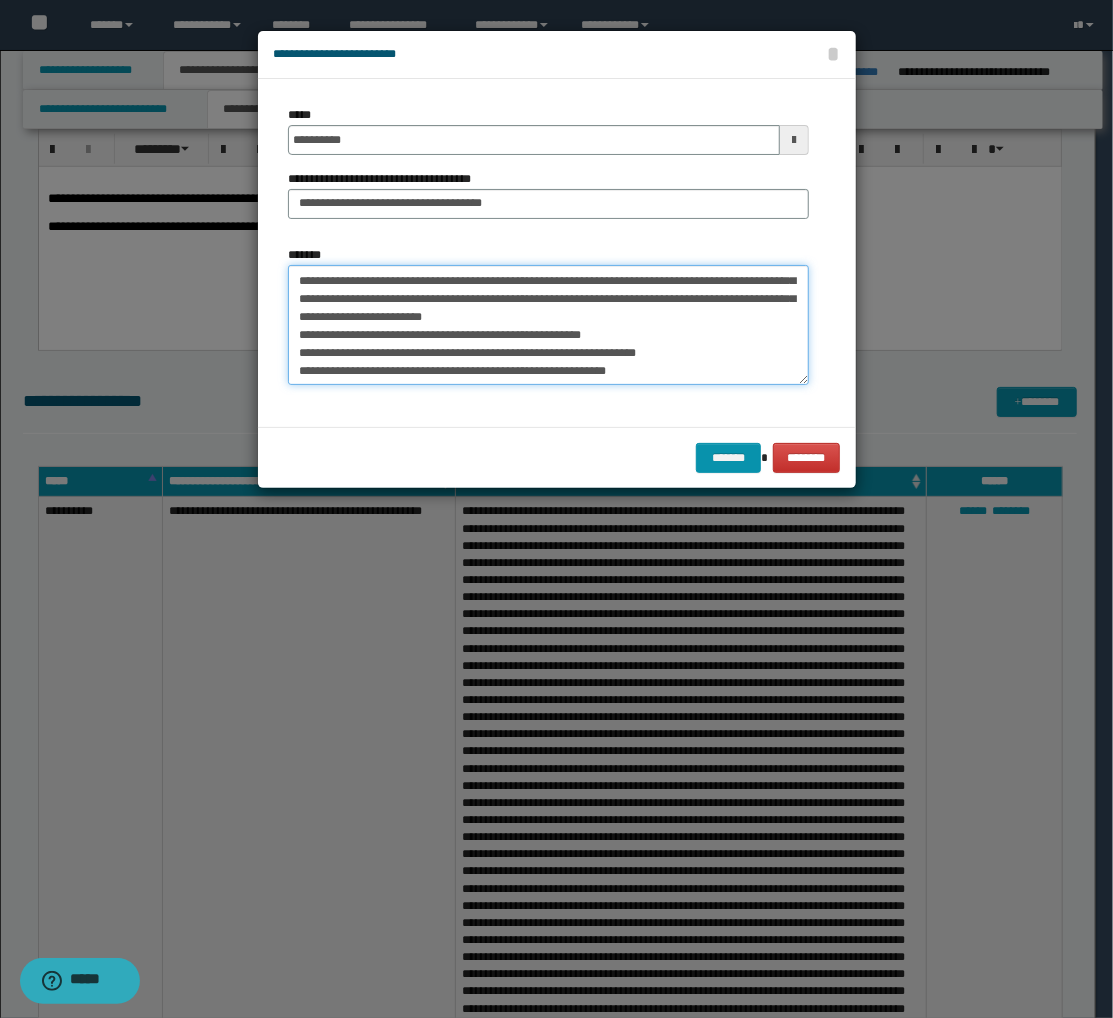 click on "**********" at bounding box center [548, 325] 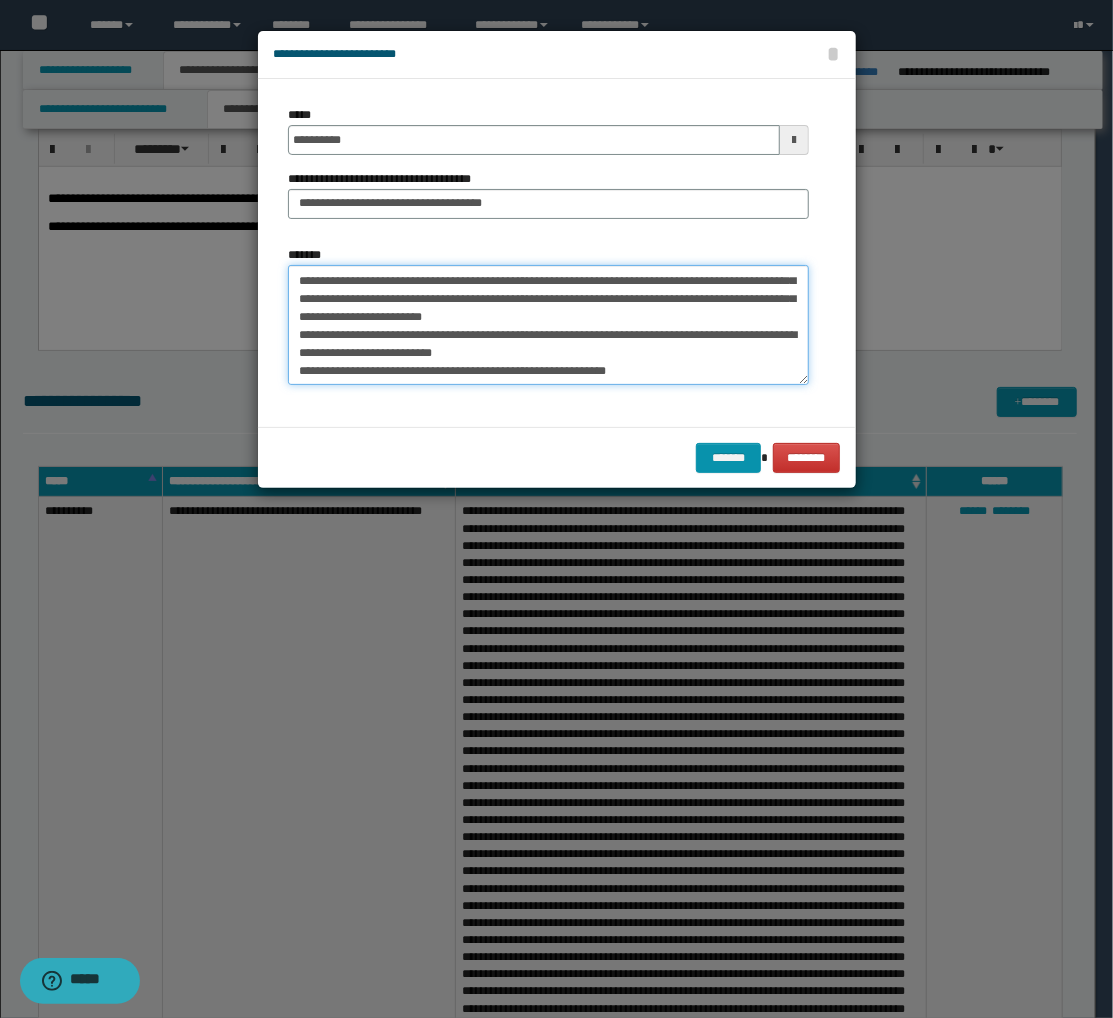 click on "**********" at bounding box center [548, 325] 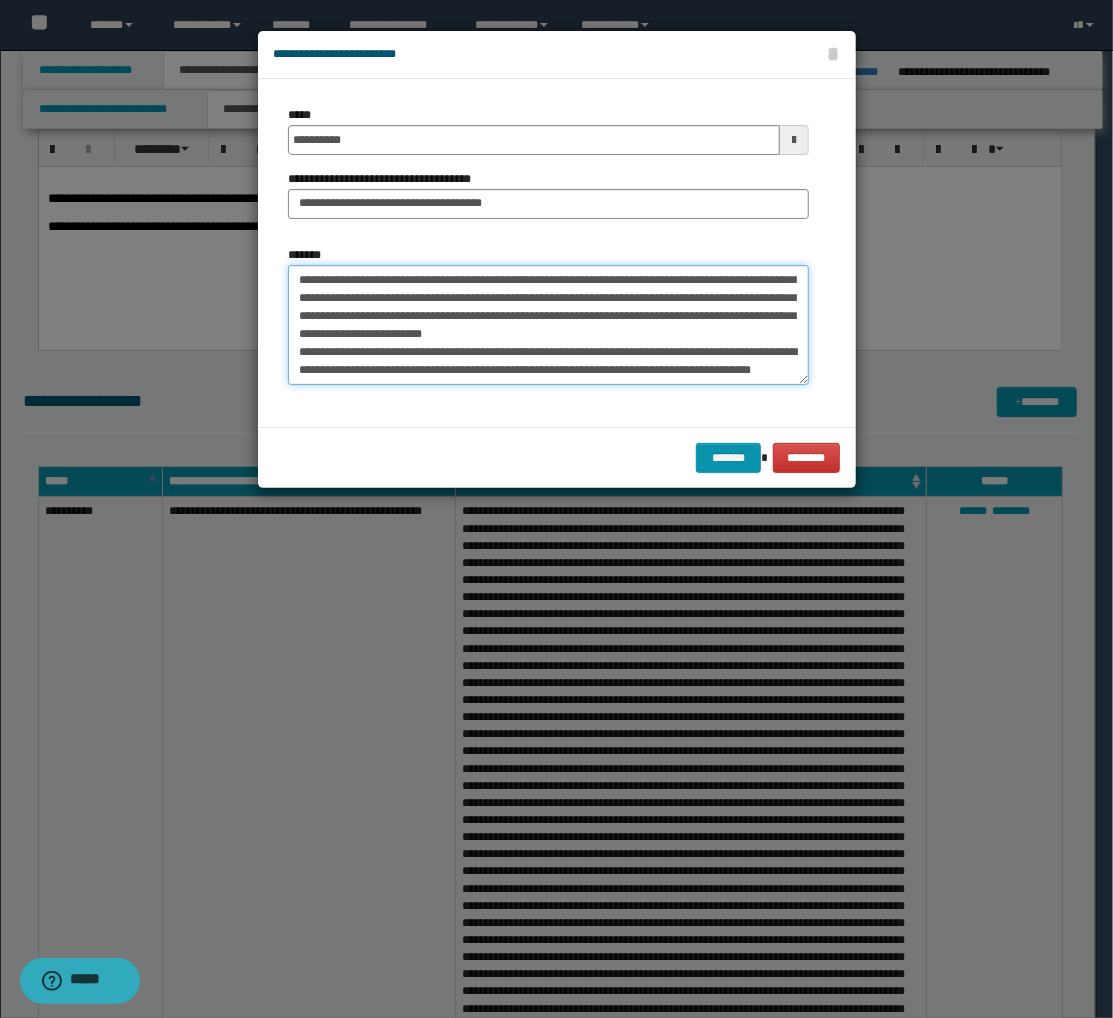 click on "**********" at bounding box center [548, 325] 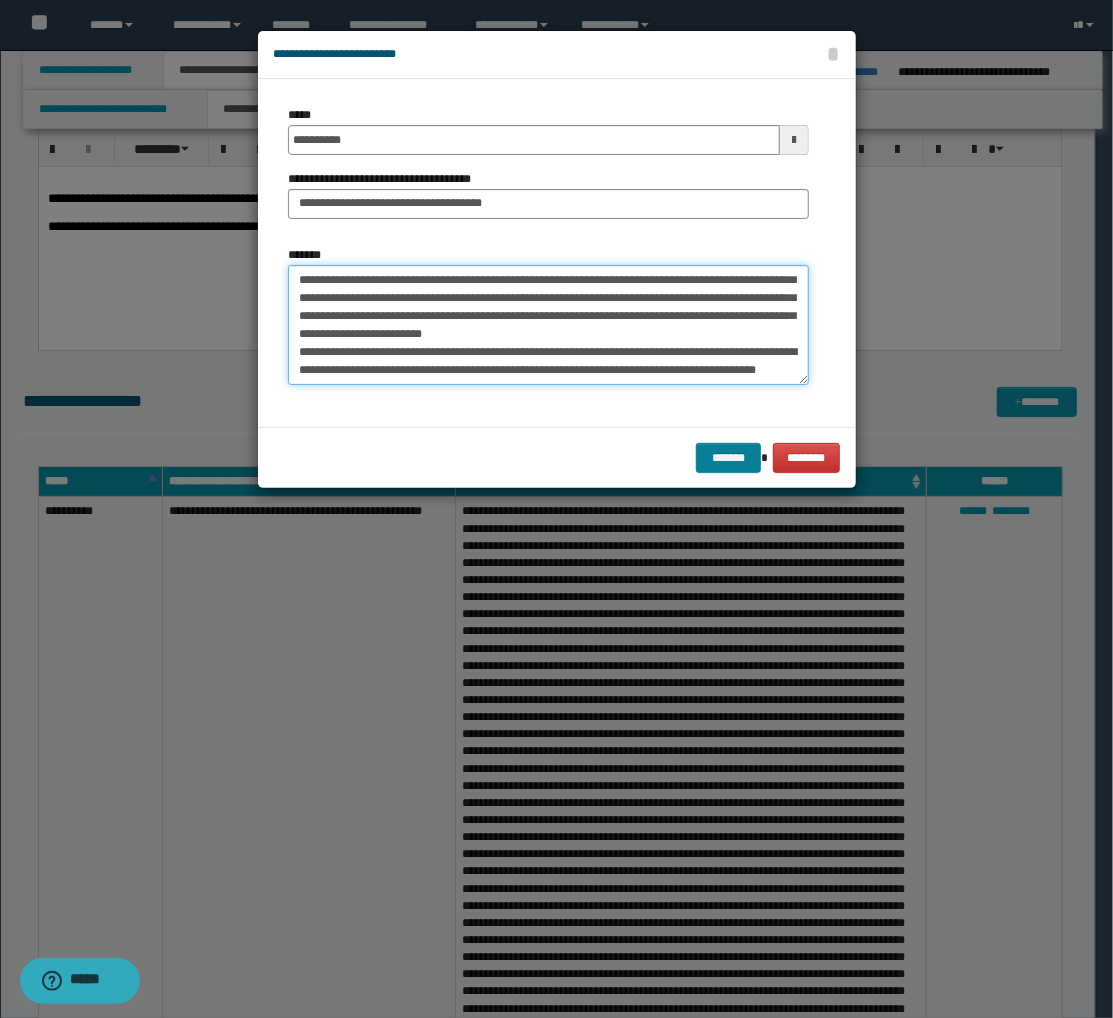 type on "**********" 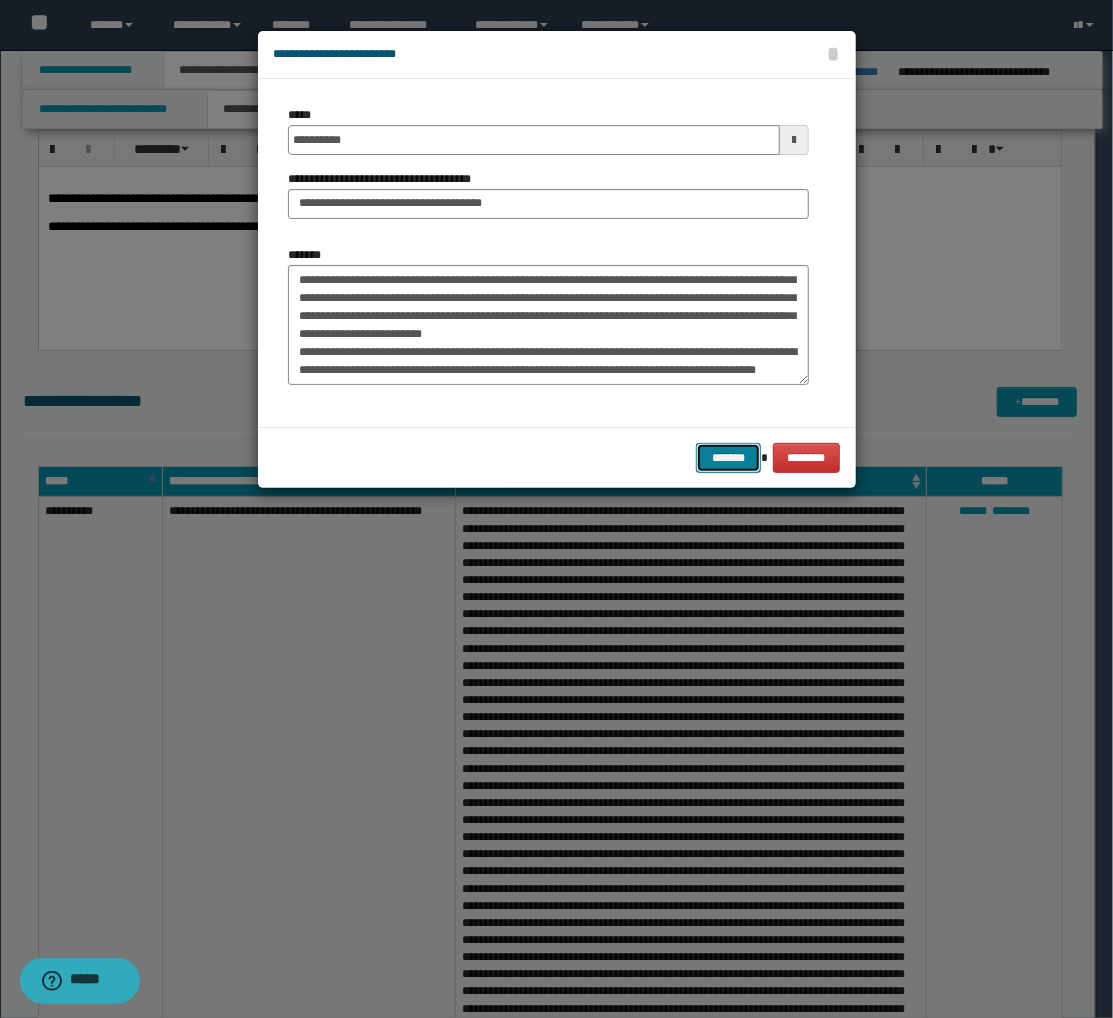 click on "*******" at bounding box center (728, 458) 